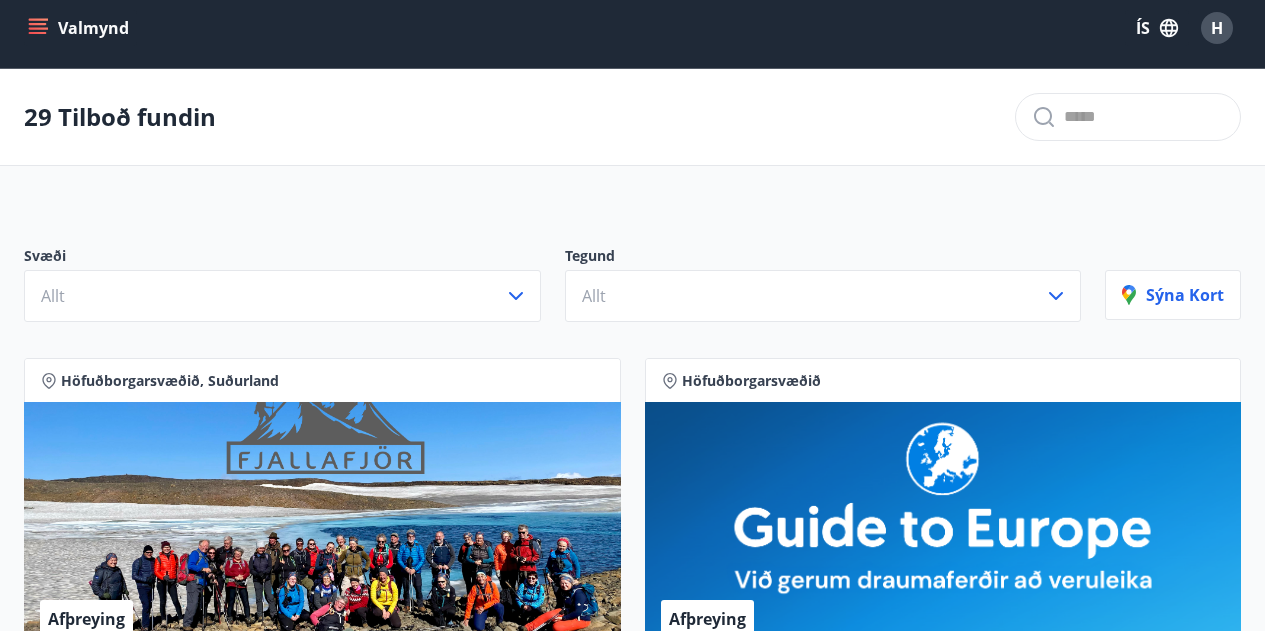 scroll, scrollTop: 0, scrollLeft: 0, axis: both 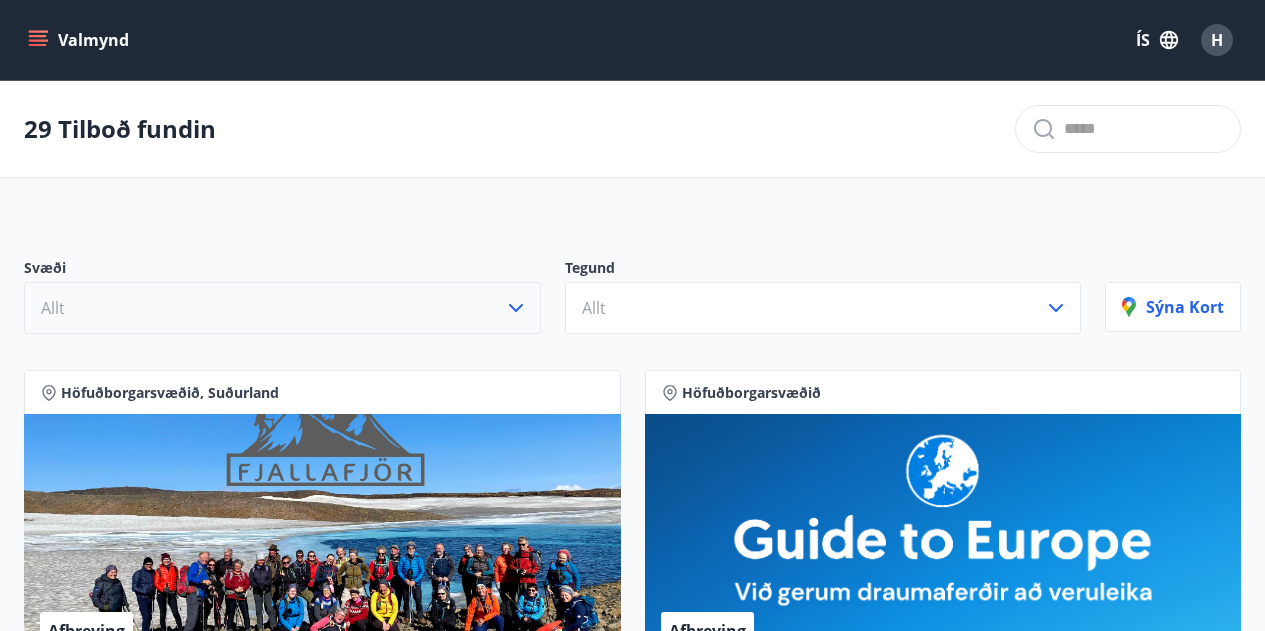 click 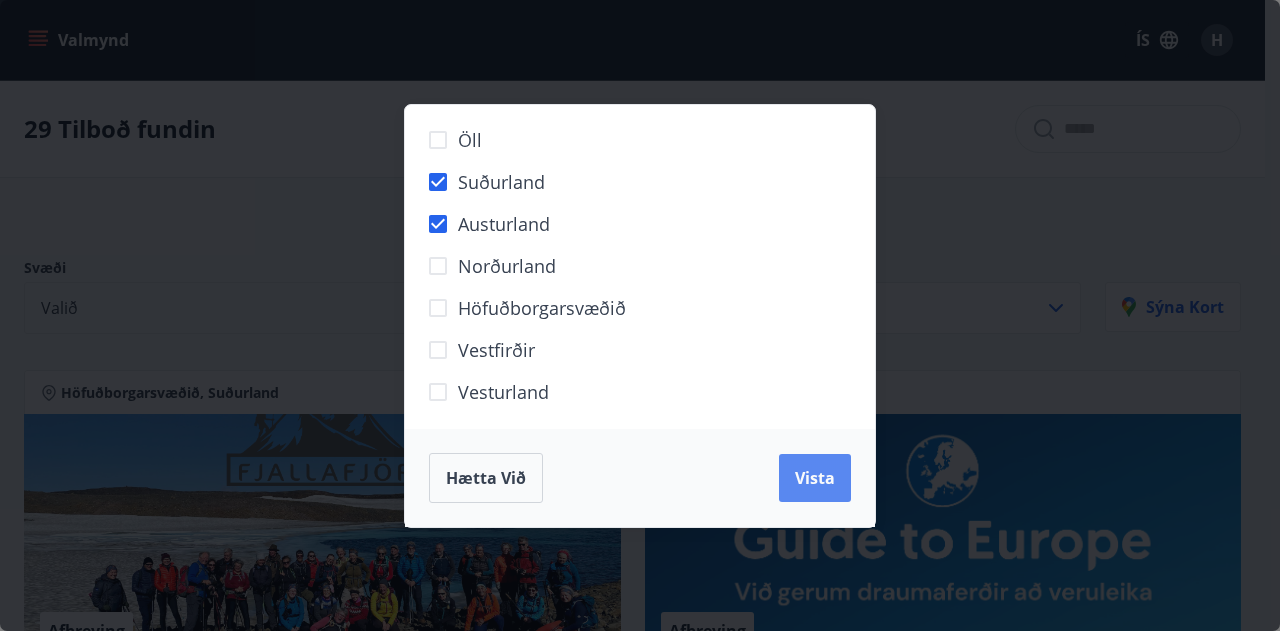 click on "Vista" at bounding box center (815, 478) 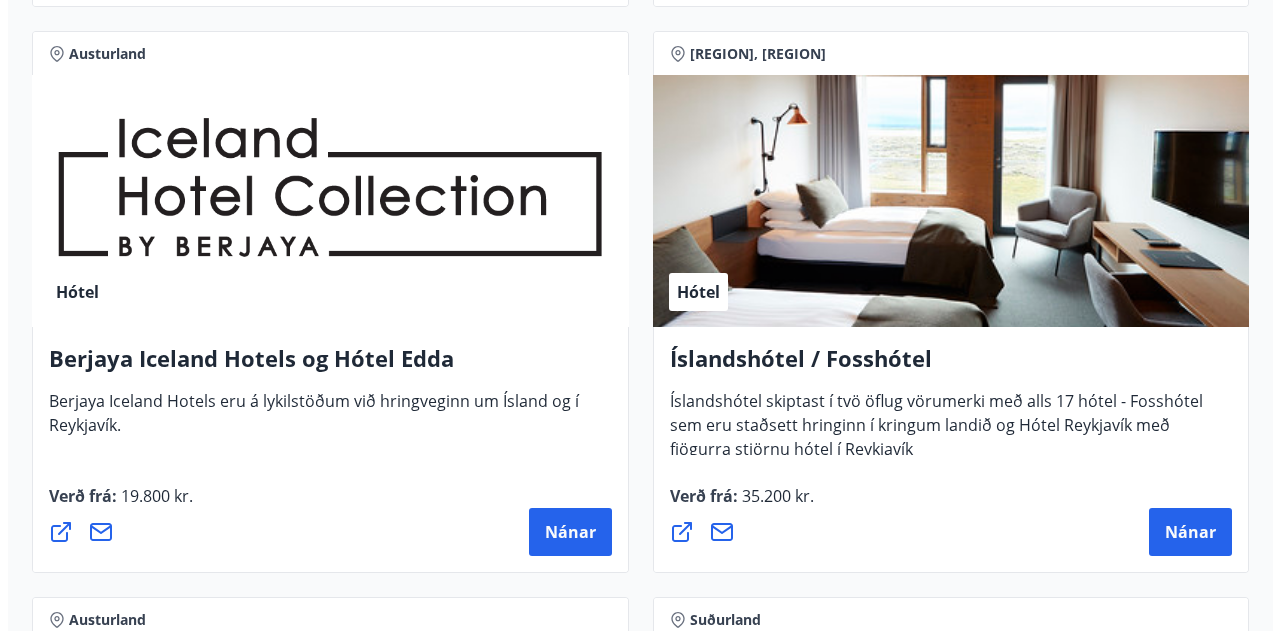 scroll, scrollTop: 1579, scrollLeft: 0, axis: vertical 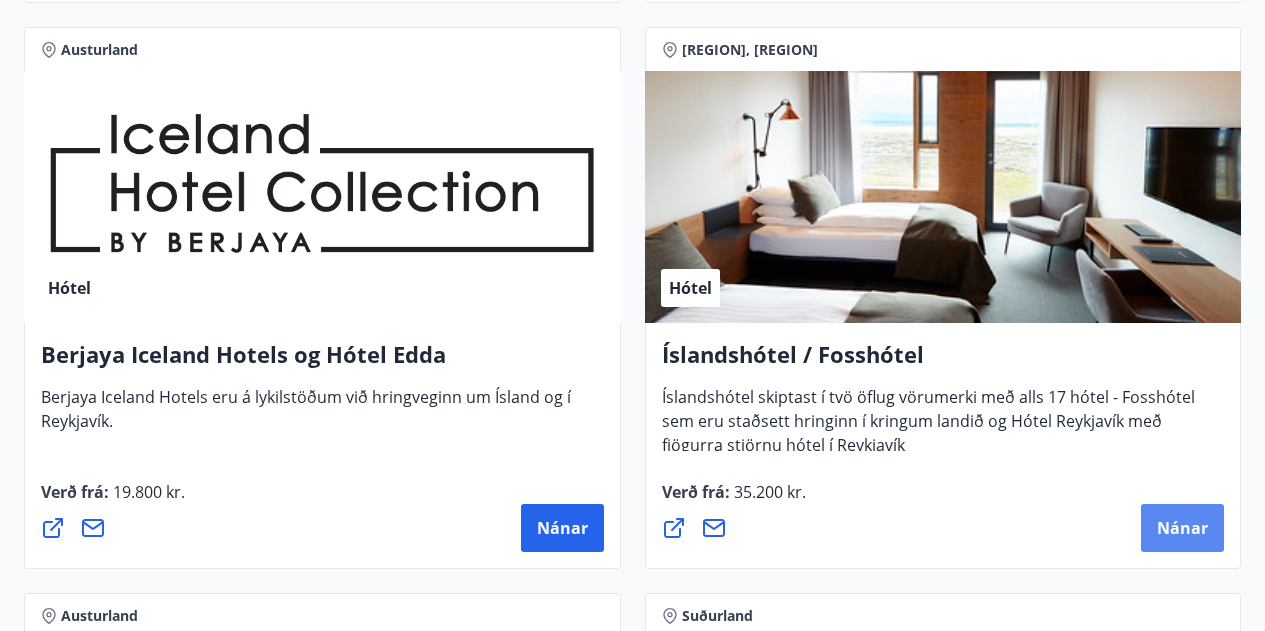 click on "Nánar" at bounding box center [1182, 528] 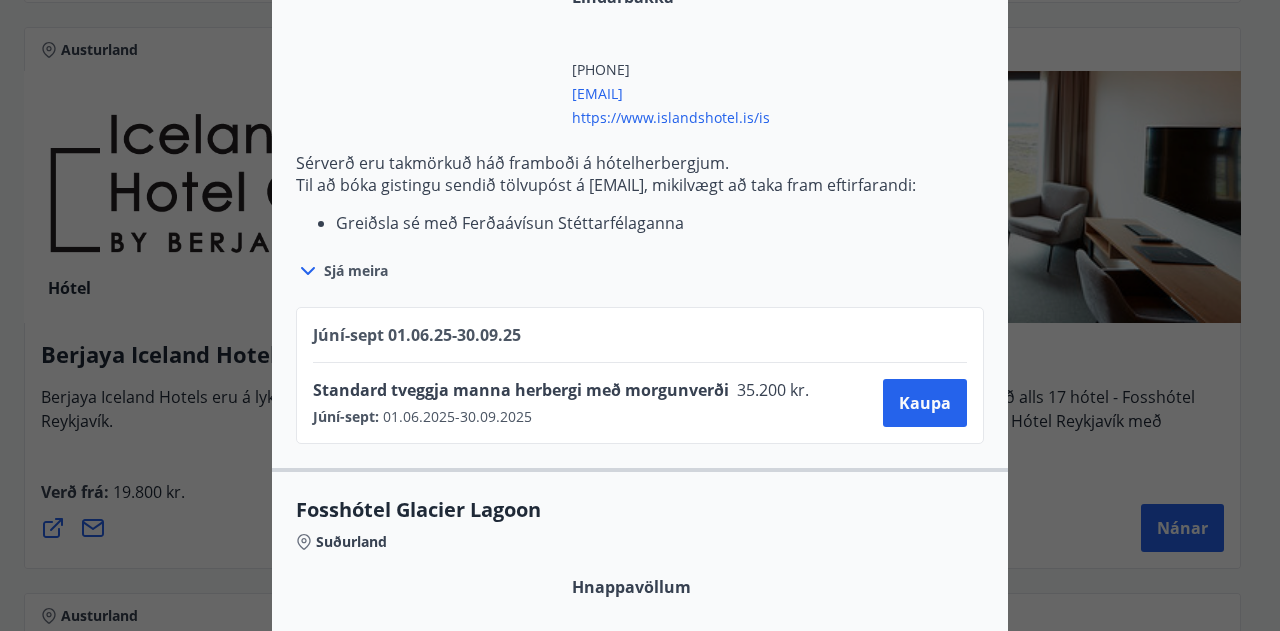 scroll, scrollTop: 1356, scrollLeft: 0, axis: vertical 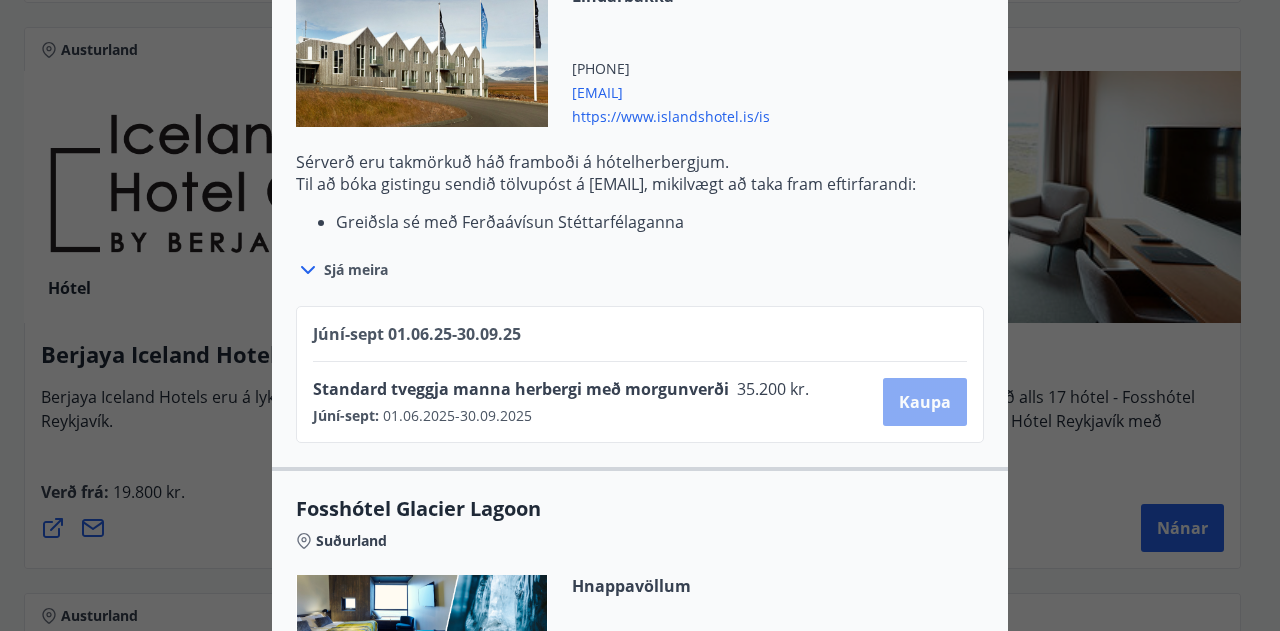 click on "Kaupa" at bounding box center (925, 402) 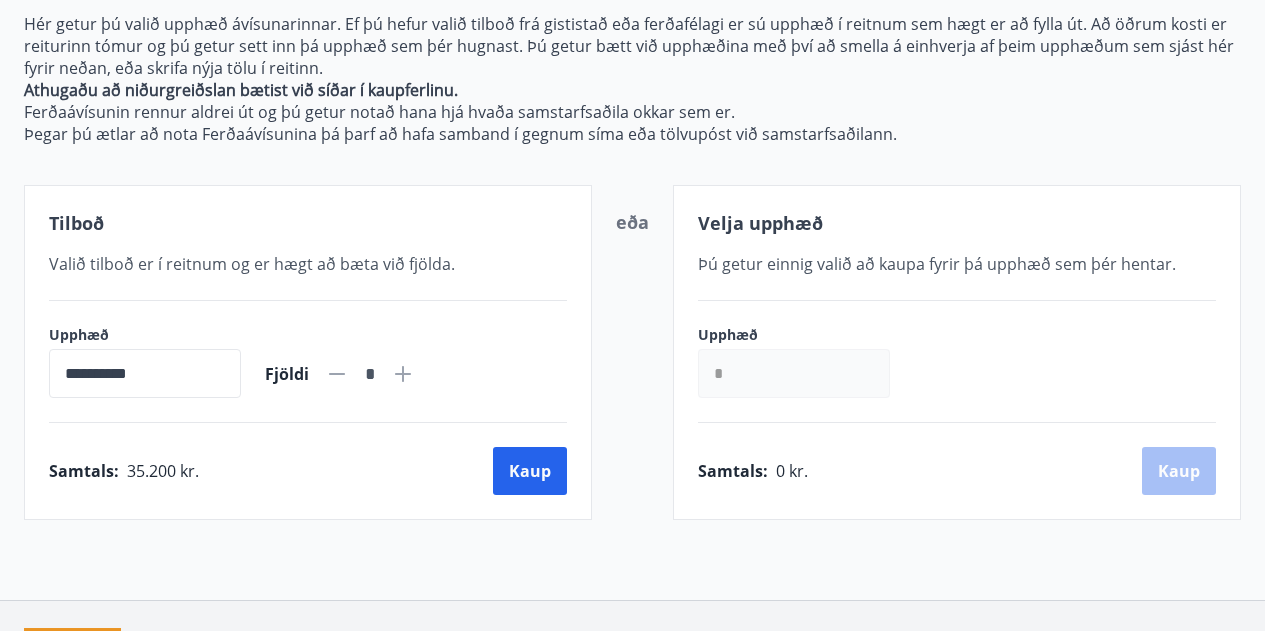 scroll, scrollTop: 222, scrollLeft: 0, axis: vertical 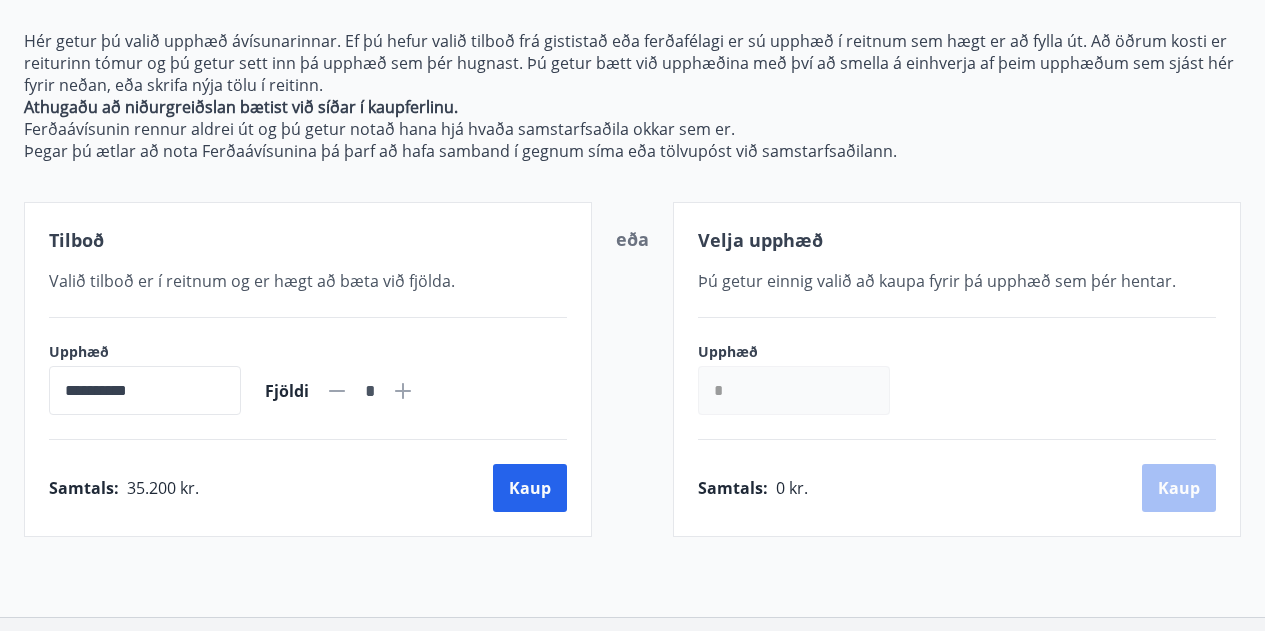 click 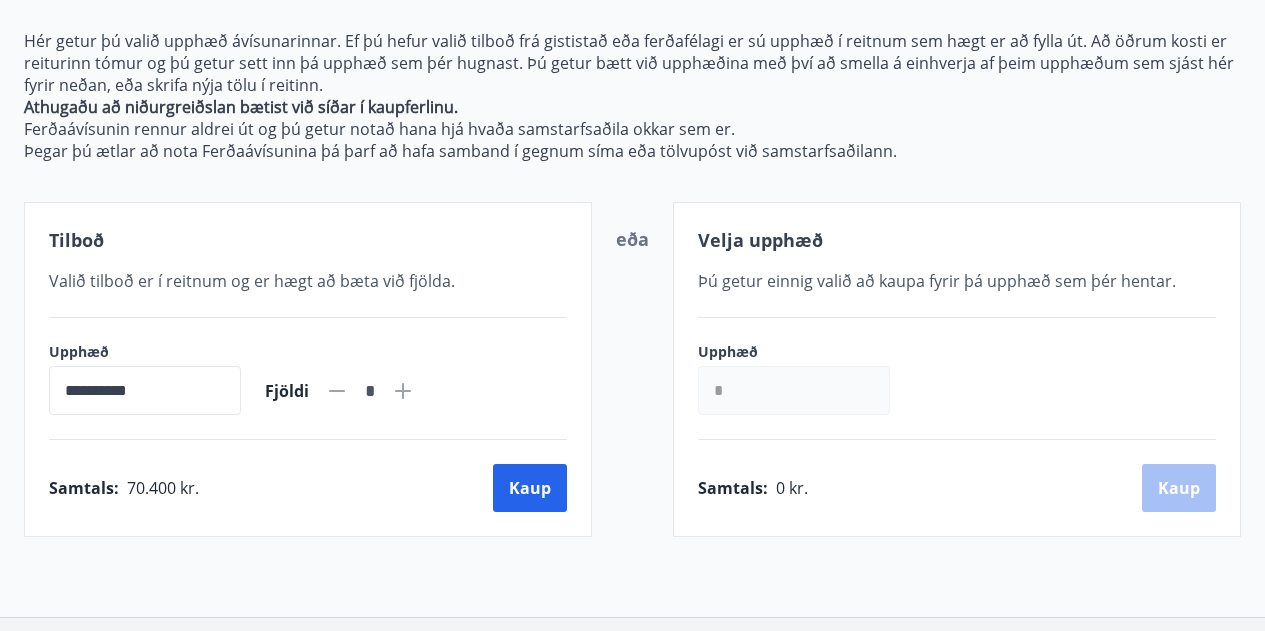 click 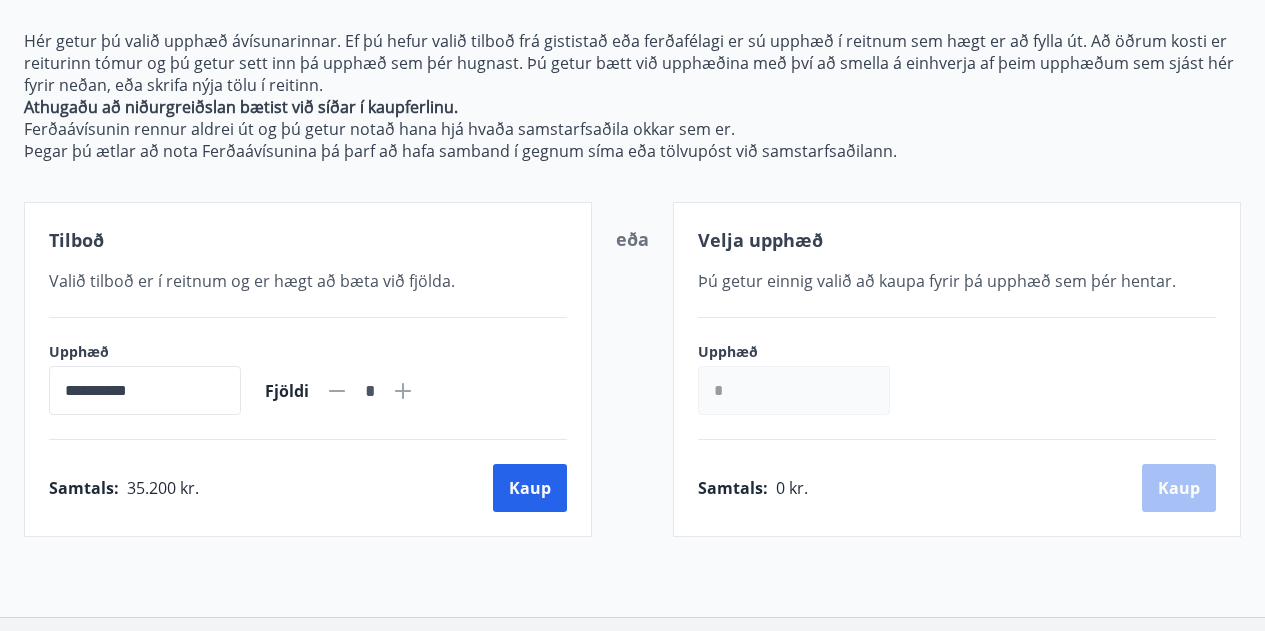 click 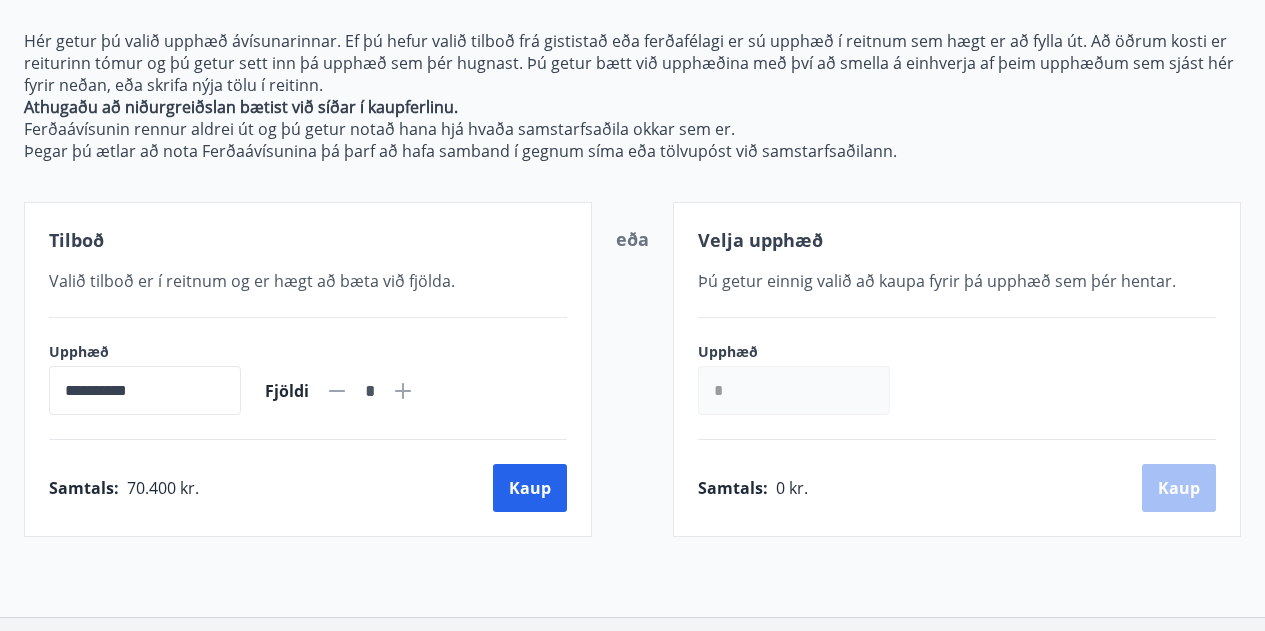 scroll, scrollTop: 375, scrollLeft: 0, axis: vertical 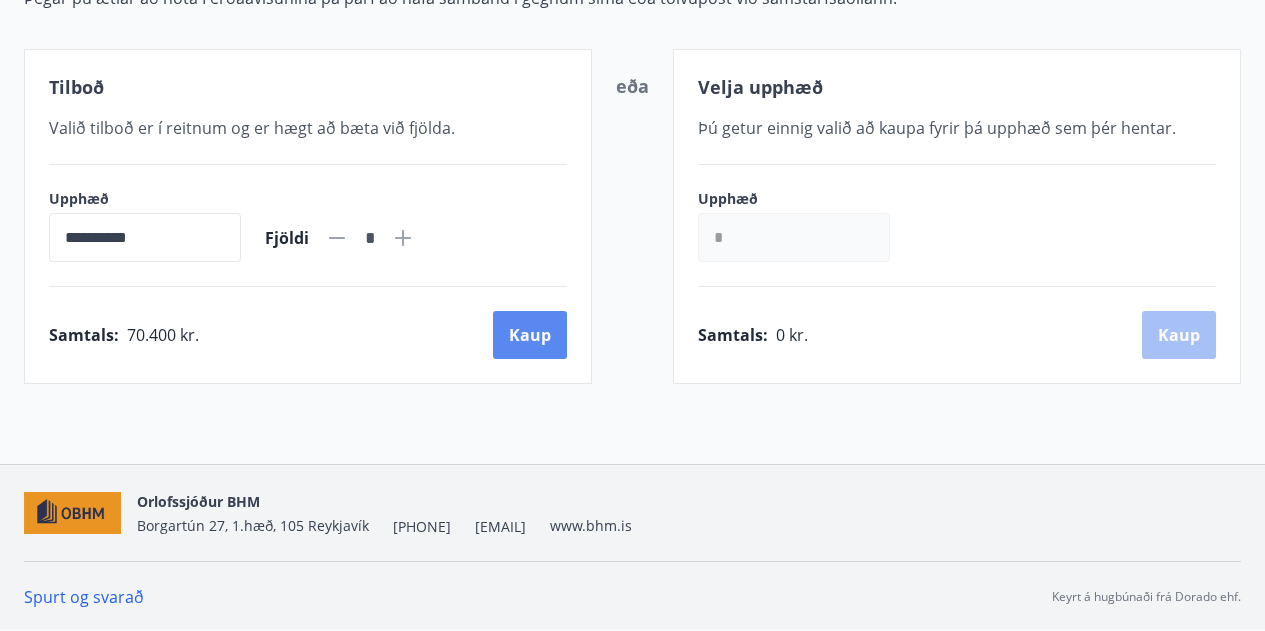 click on "Kaup" at bounding box center (530, 335) 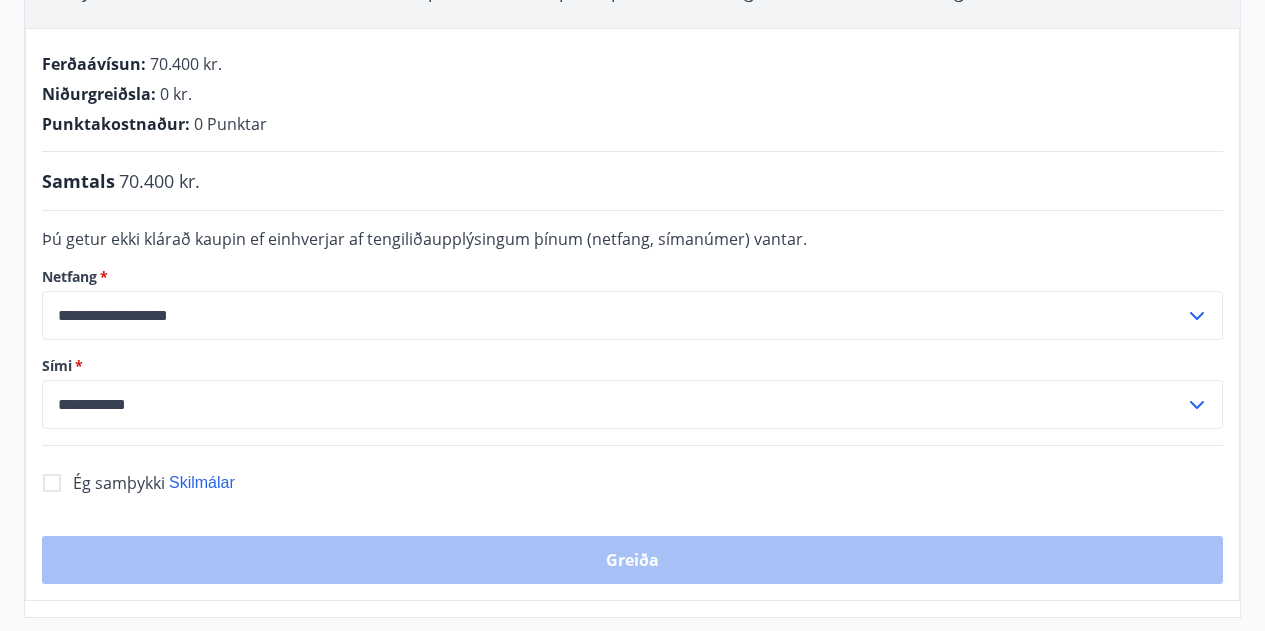 scroll, scrollTop: 375, scrollLeft: 0, axis: vertical 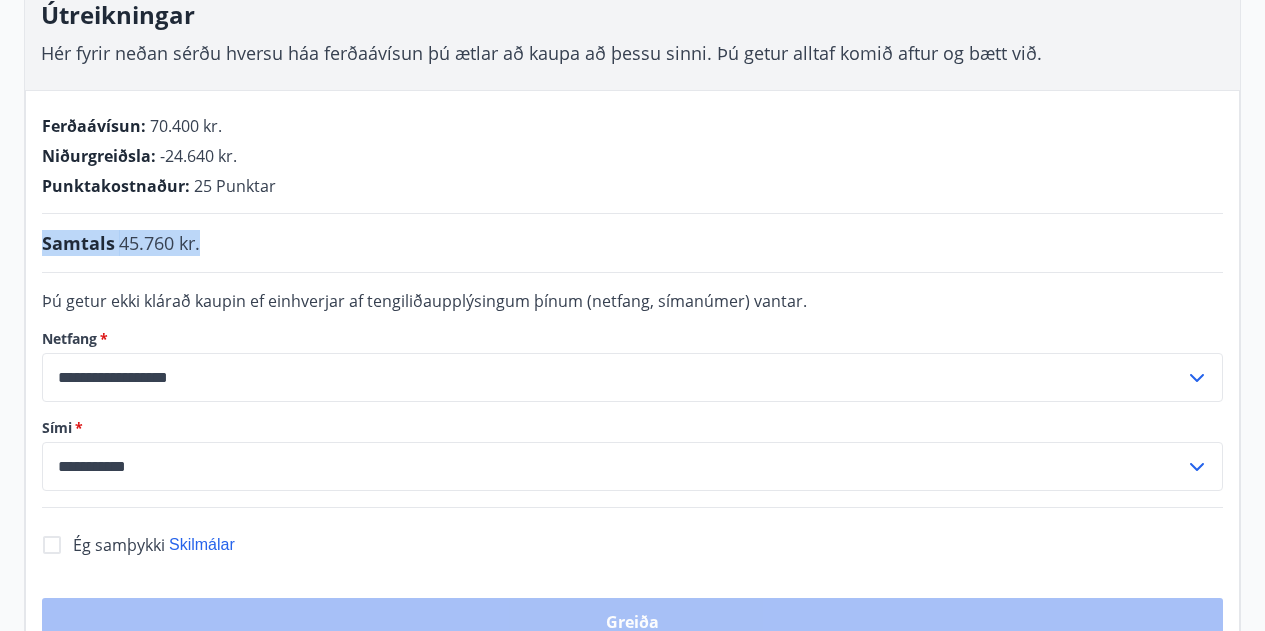 drag, startPoint x: 201, startPoint y: 238, endPoint x: 33, endPoint y: 249, distance: 168.35974 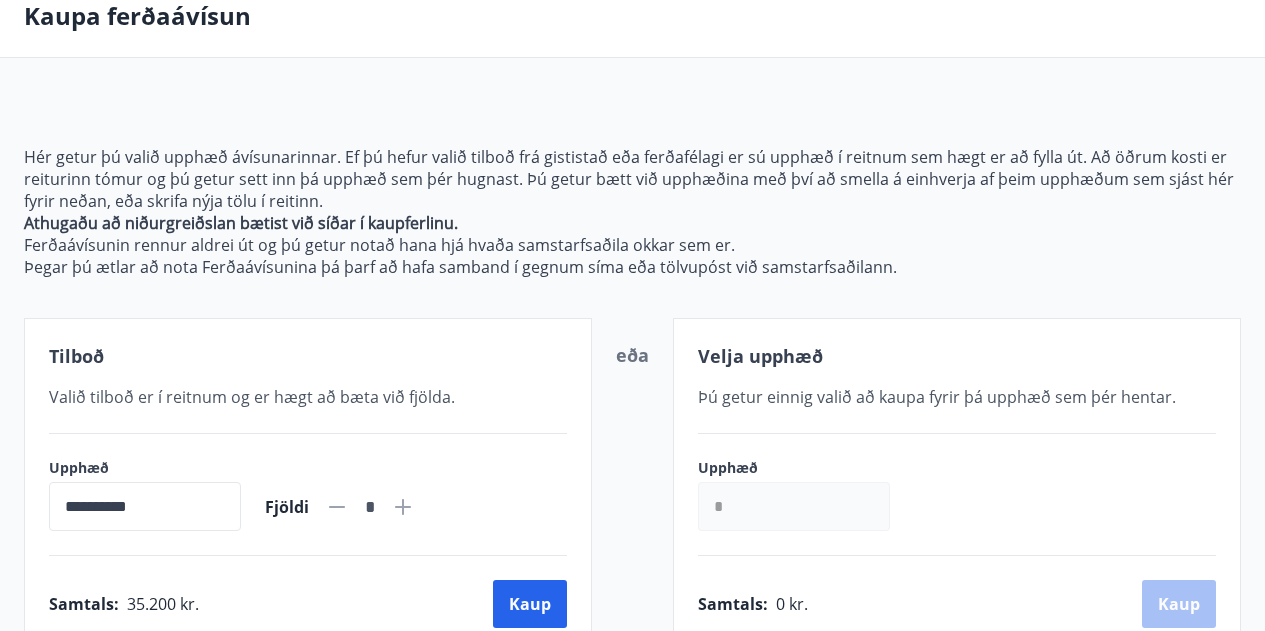 scroll, scrollTop: 99, scrollLeft: 0, axis: vertical 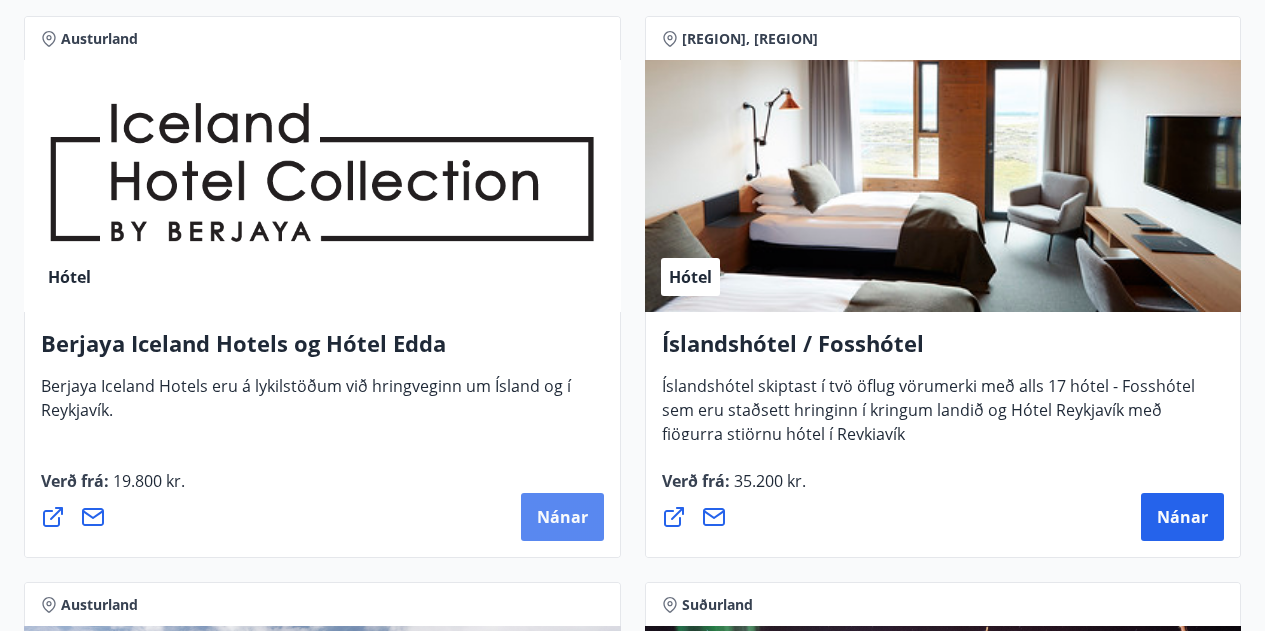 click on "Nánar" at bounding box center (562, 517) 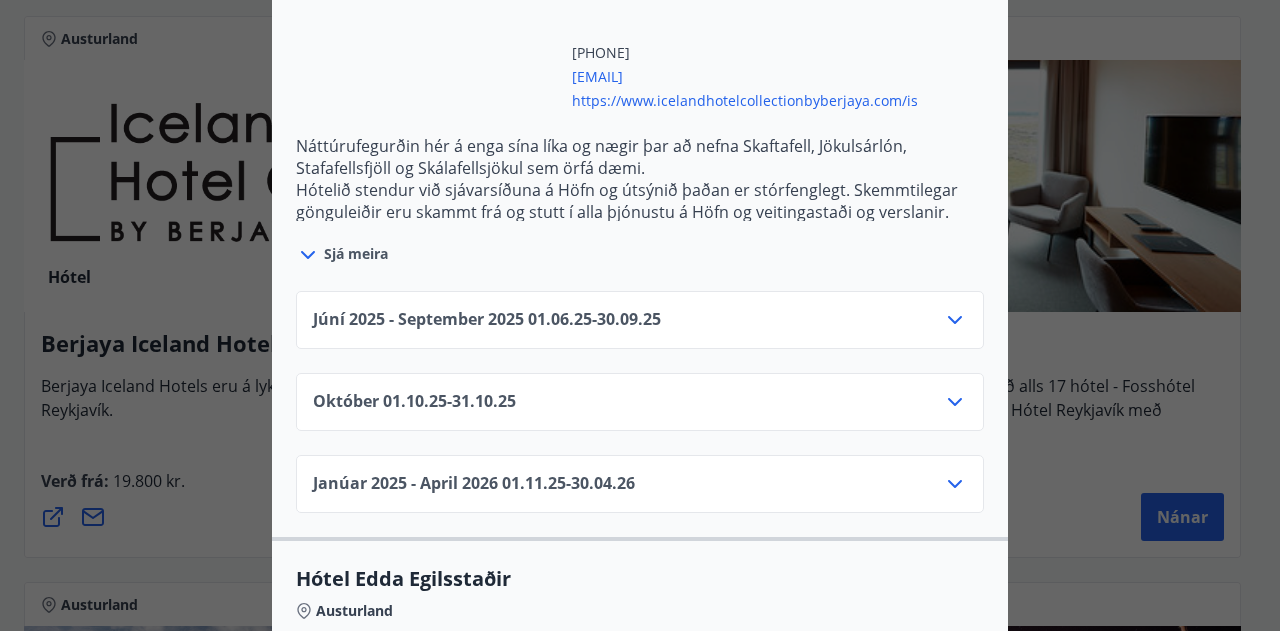 scroll, scrollTop: 1322, scrollLeft: 0, axis: vertical 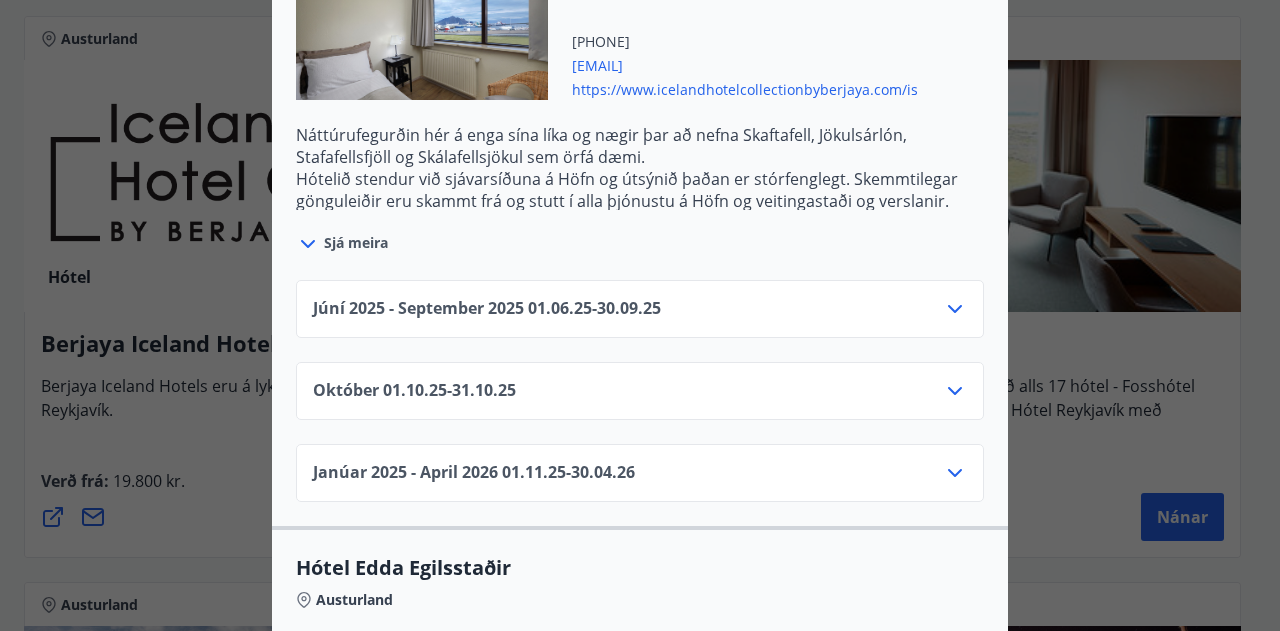 click 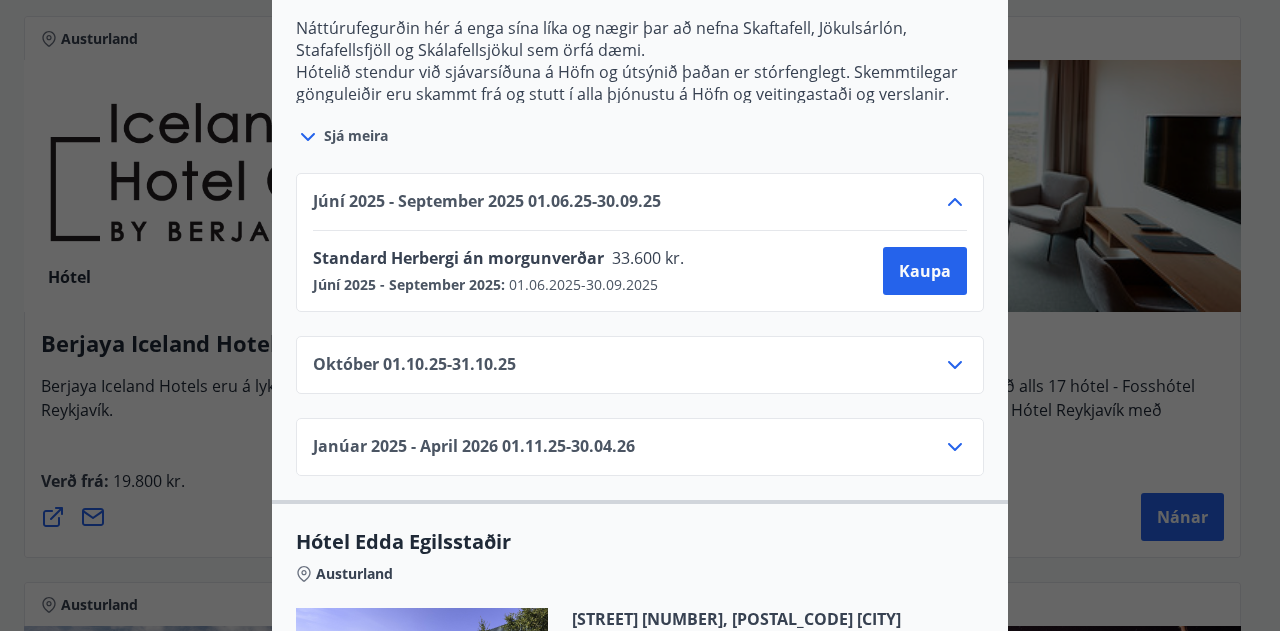 scroll, scrollTop: 1430, scrollLeft: 0, axis: vertical 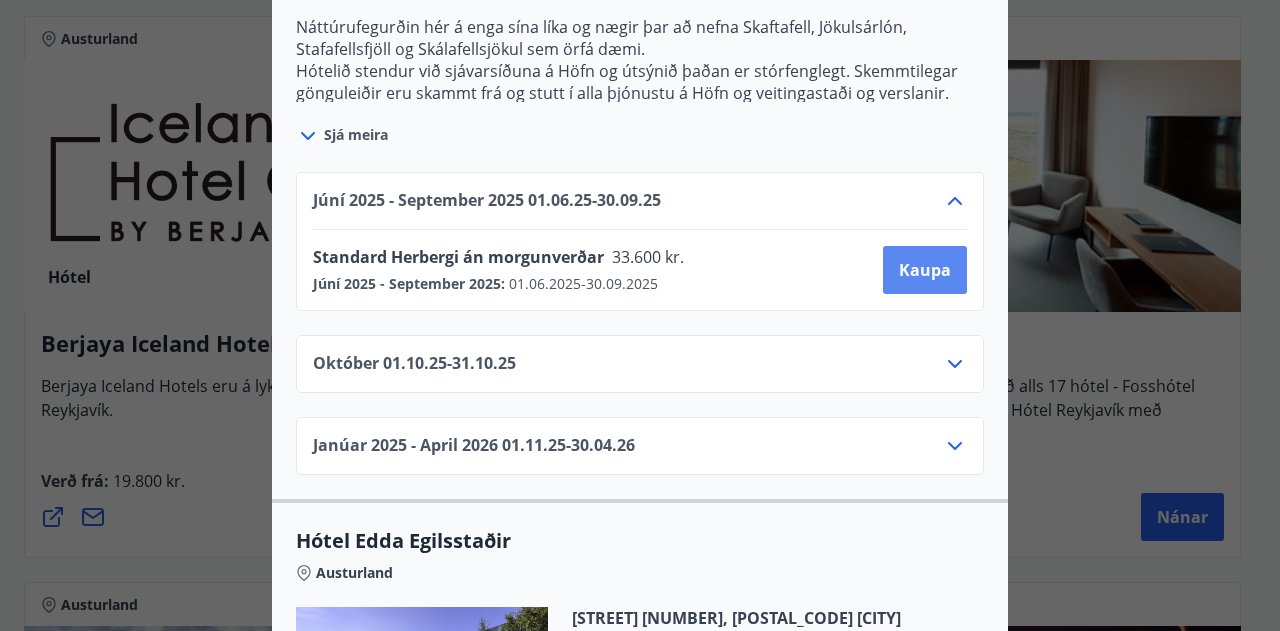 click on "Kaupa" at bounding box center [925, 270] 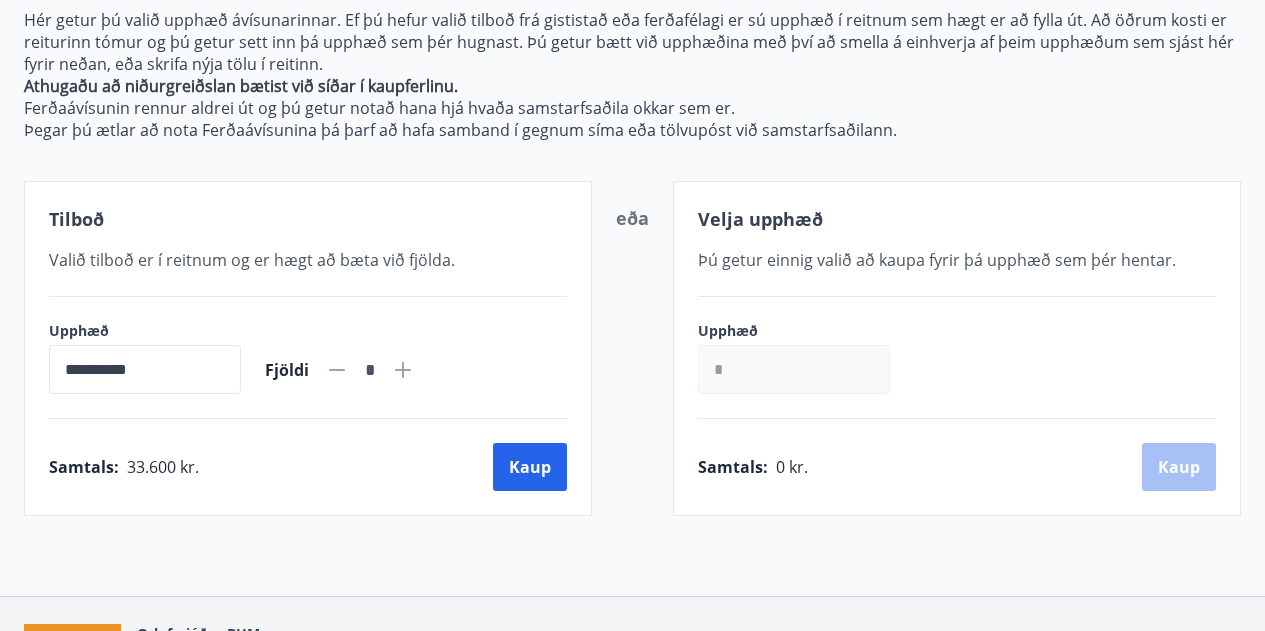 scroll, scrollTop: 375, scrollLeft: 0, axis: vertical 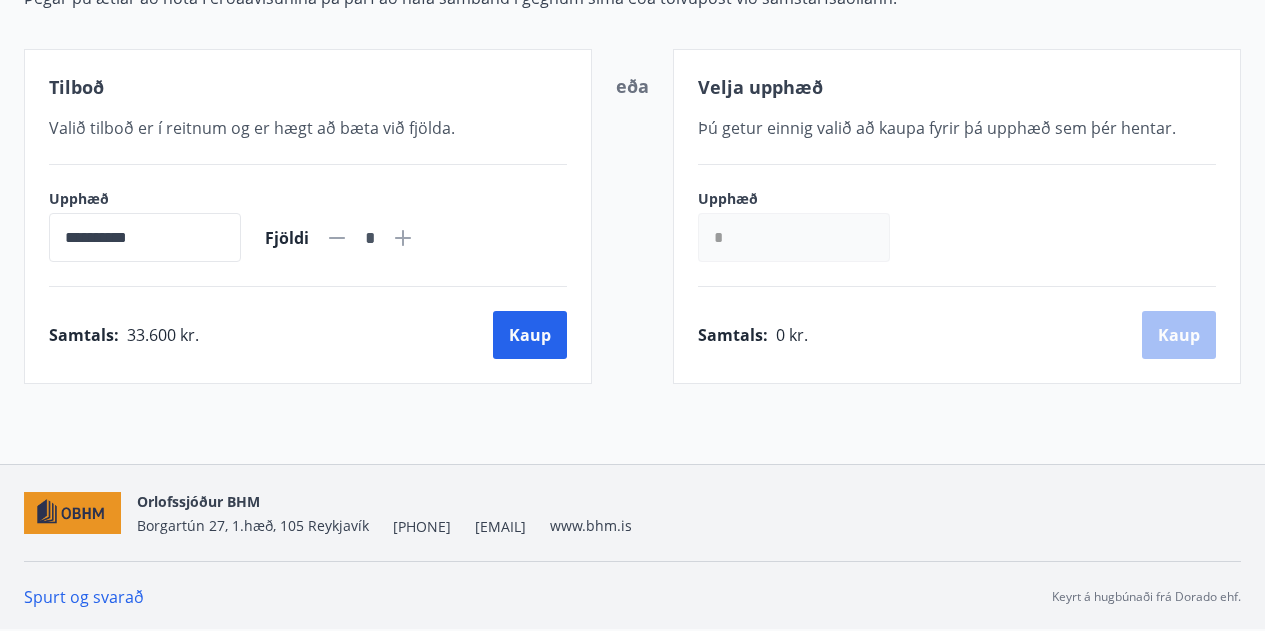 click 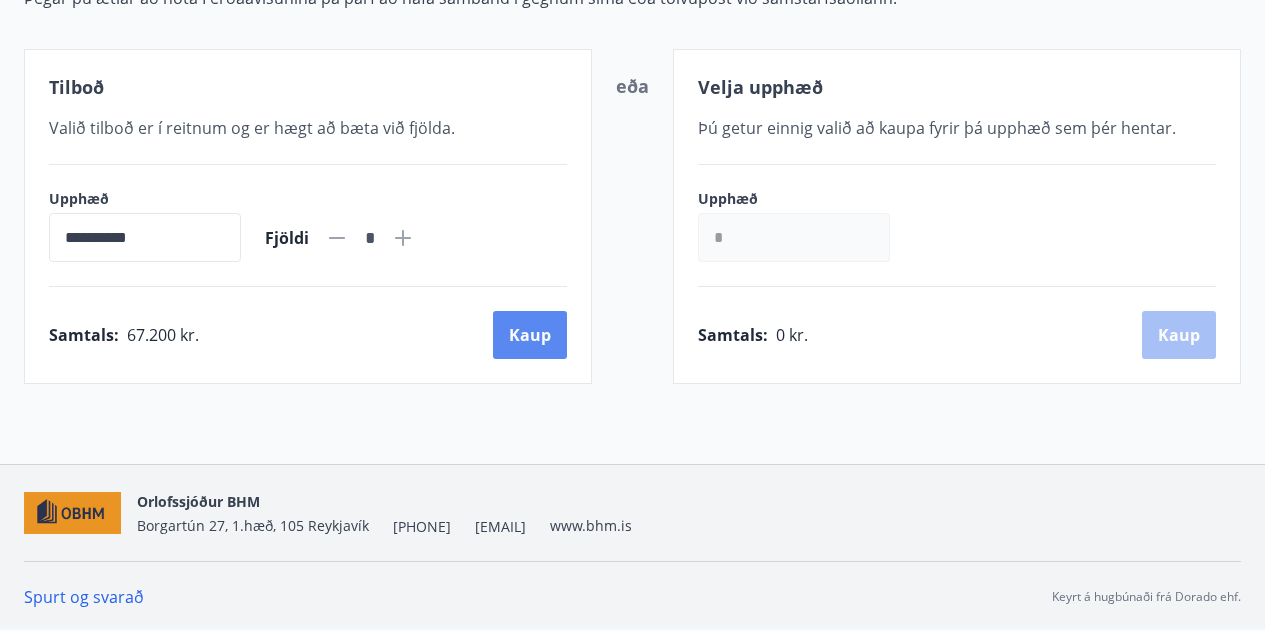 click on "Kaup" at bounding box center (530, 335) 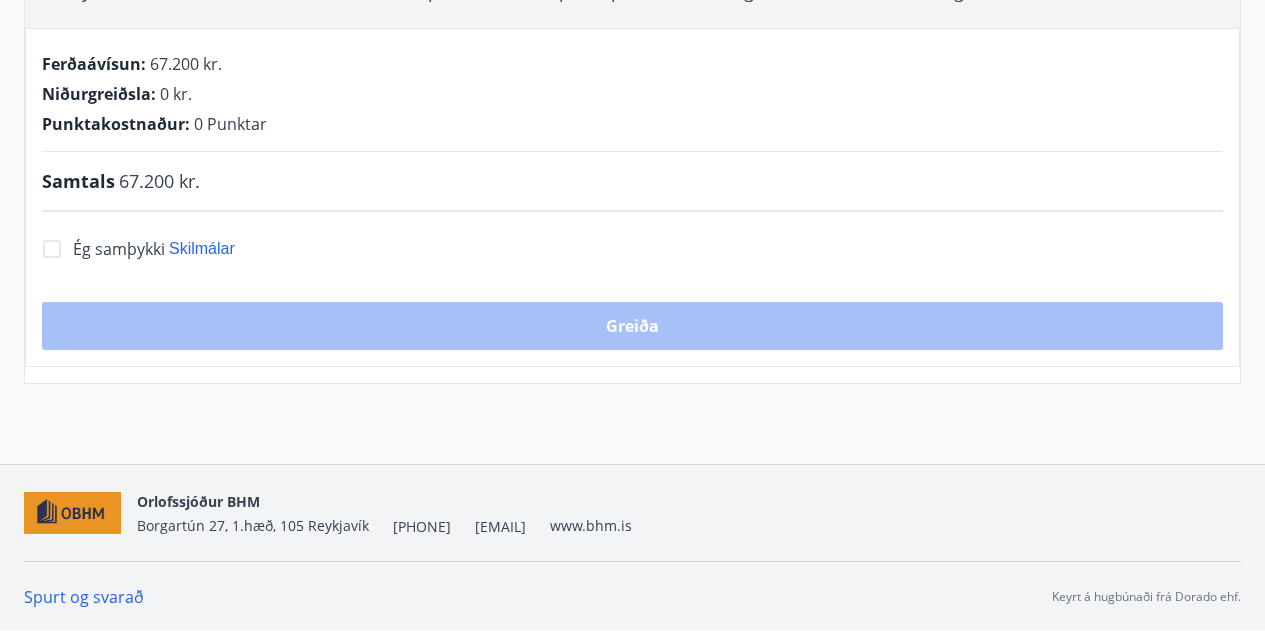scroll, scrollTop: 375, scrollLeft: 0, axis: vertical 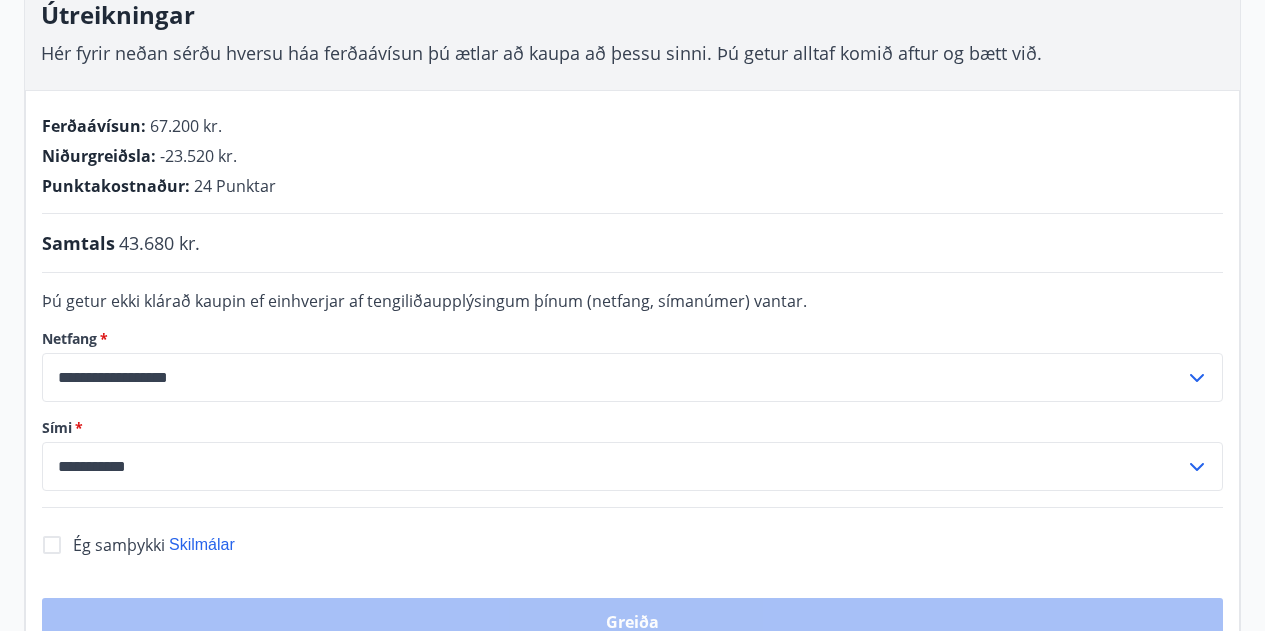 click on "Samtals 43.680 kr." at bounding box center (632, 243) 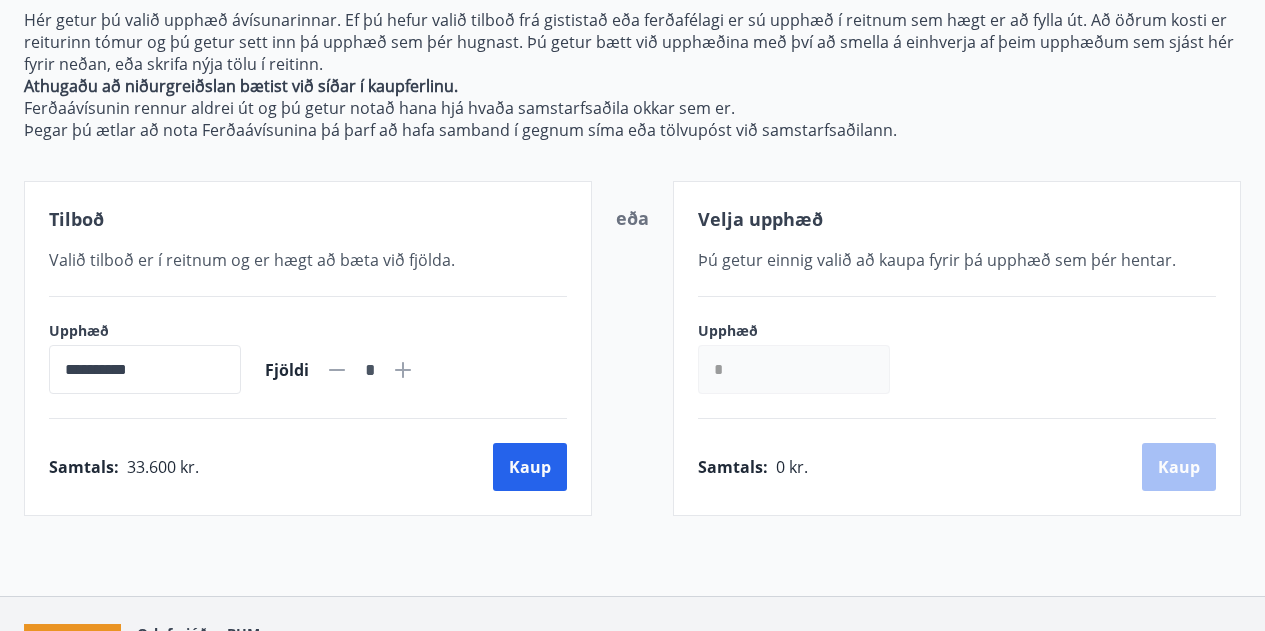 scroll, scrollTop: 375, scrollLeft: 0, axis: vertical 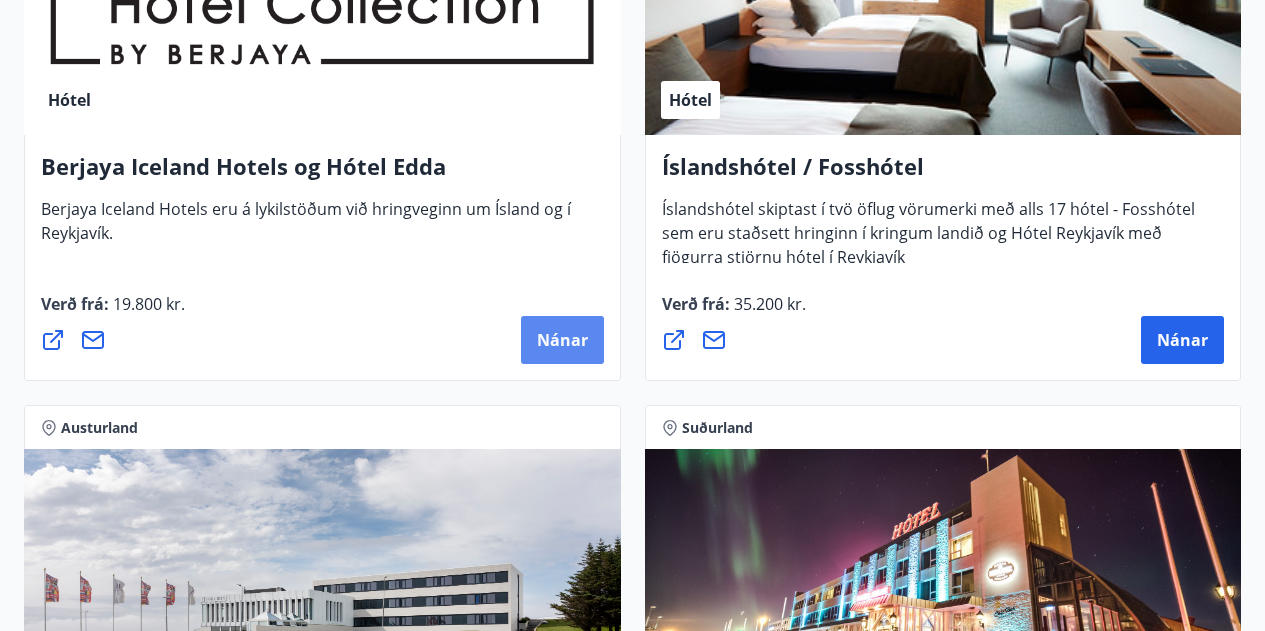 click on "Nánar" at bounding box center [562, 340] 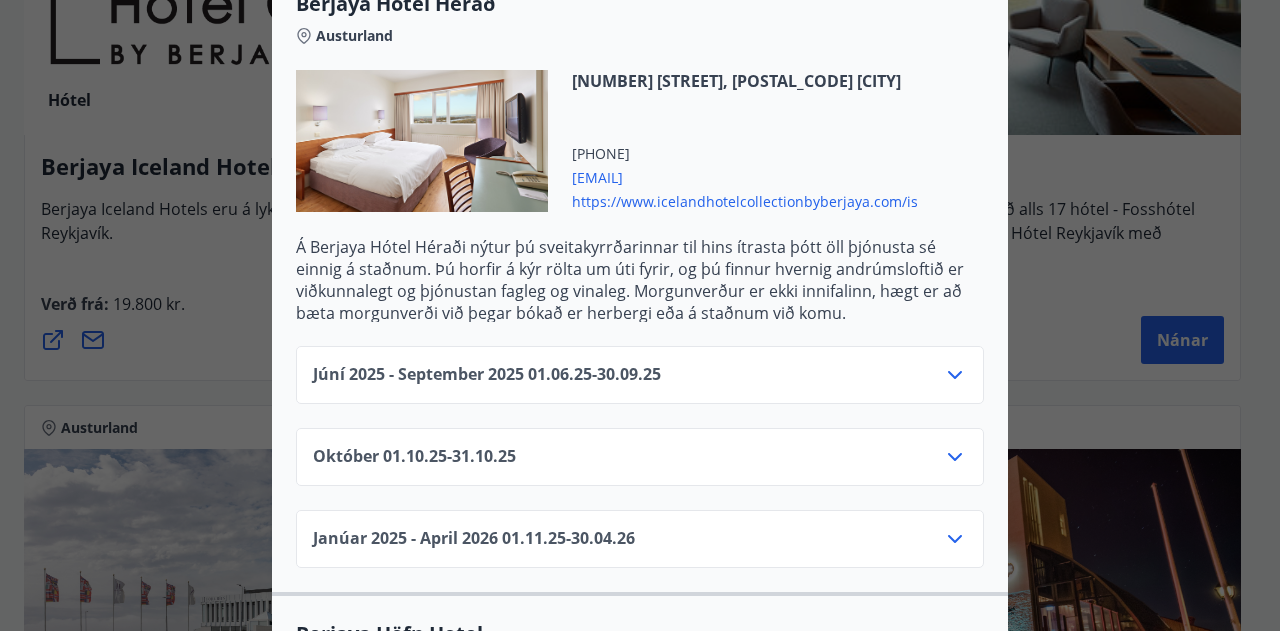 scroll, scrollTop: 579, scrollLeft: 0, axis: vertical 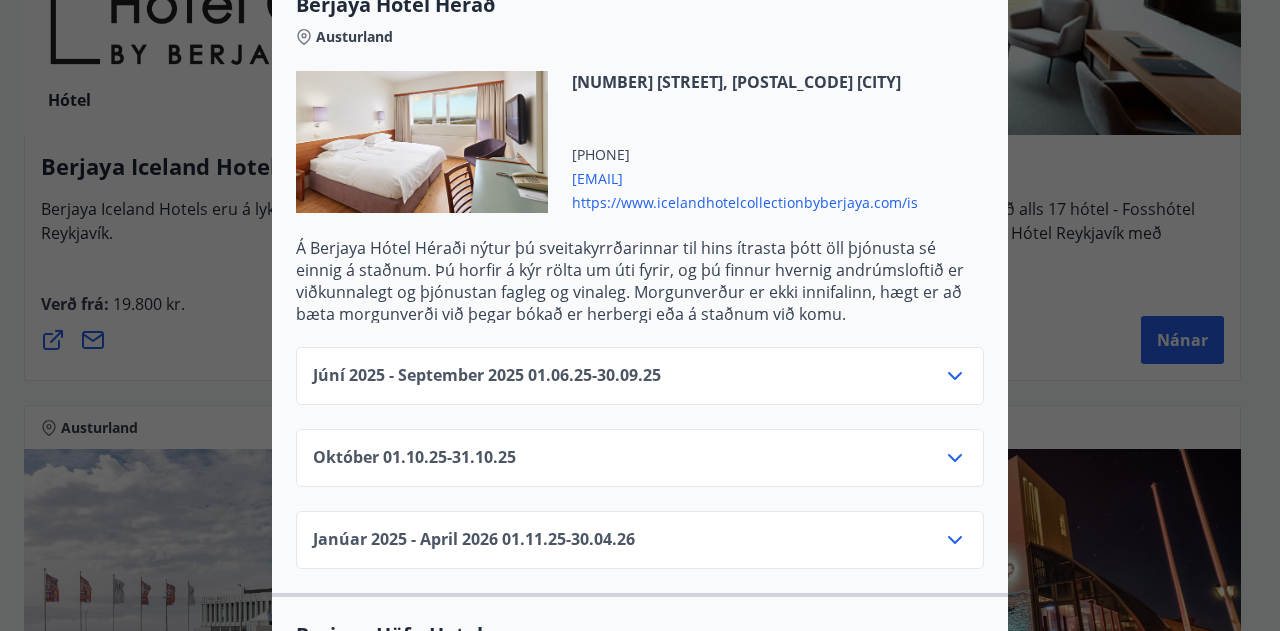 click on "Berjaya Iceland Hotels og Hótel Edda Berjaya Iceland Hotels og Hótel Edda eru hluti af Iceland Hotel Collection by Berjaya sem eru leiðandi í framboði á gæðagistingu á Íslandi. Iceland Hotel Collection þjónar breiðum hópi viðskiptavina og býður úrval gistimöguleika, veitingastaða og heilsulinda undir þekktum vörumerkjum.
Gildistími Júní 2025 - September 2025 : 01.06.2025 - 30.09.2025 Október : 01.10.2025 - 31.10.2025 Janúar 2025 - April 2026 : 01.11.2025 - 30.04.2026 Sjá skilmála Bókunarskilmálar og verð sem tilgreint er við bókun gilda þegar greiðsla fer fram með ferðaávísun. Ef afbókun berst eftir að afbókunarskilmálar taka gildi, eða ef gestur mætir ekki, verður rukkað fyrir heildarkostnað bókunar af kreditkorti gestsins.
Ekki er hægt að greiða fyrir fyrirframgreiddar bókanir með ferðaávísun.
Morgunverður er ekki innifalinn í verði.
Berjaya Hótel Hérað Austurland Miðvangi 5-7, 700 Egilsstöðum [PHONE] [EMAIL]" at bounding box center [640, 315] 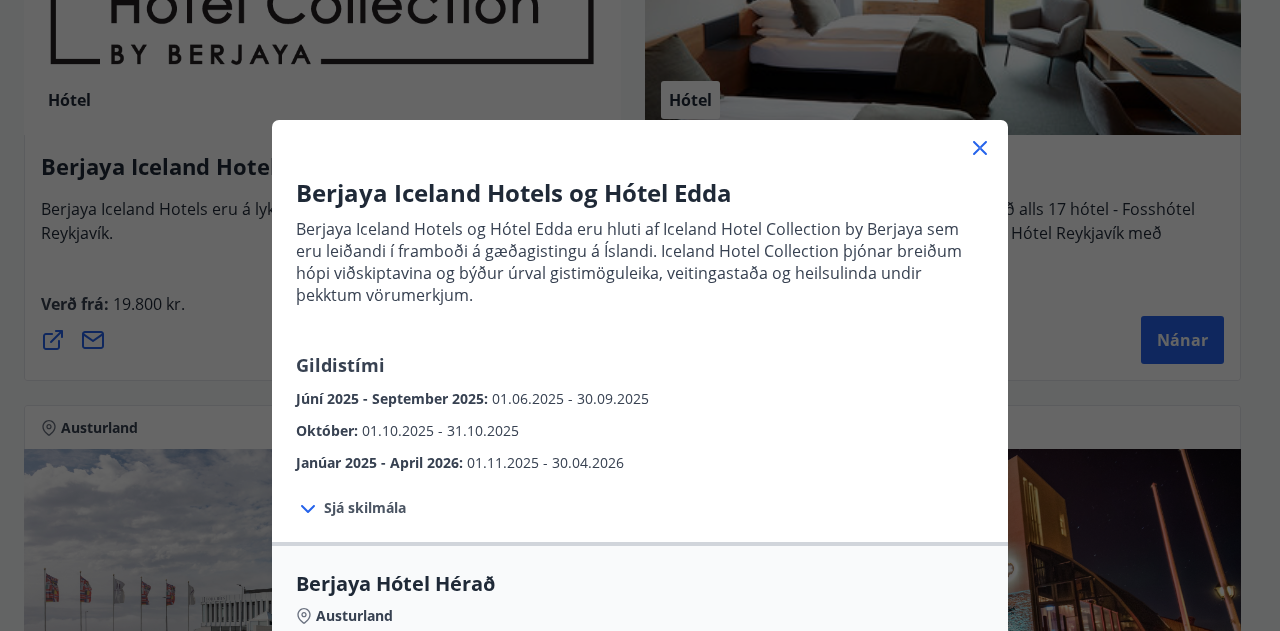 click 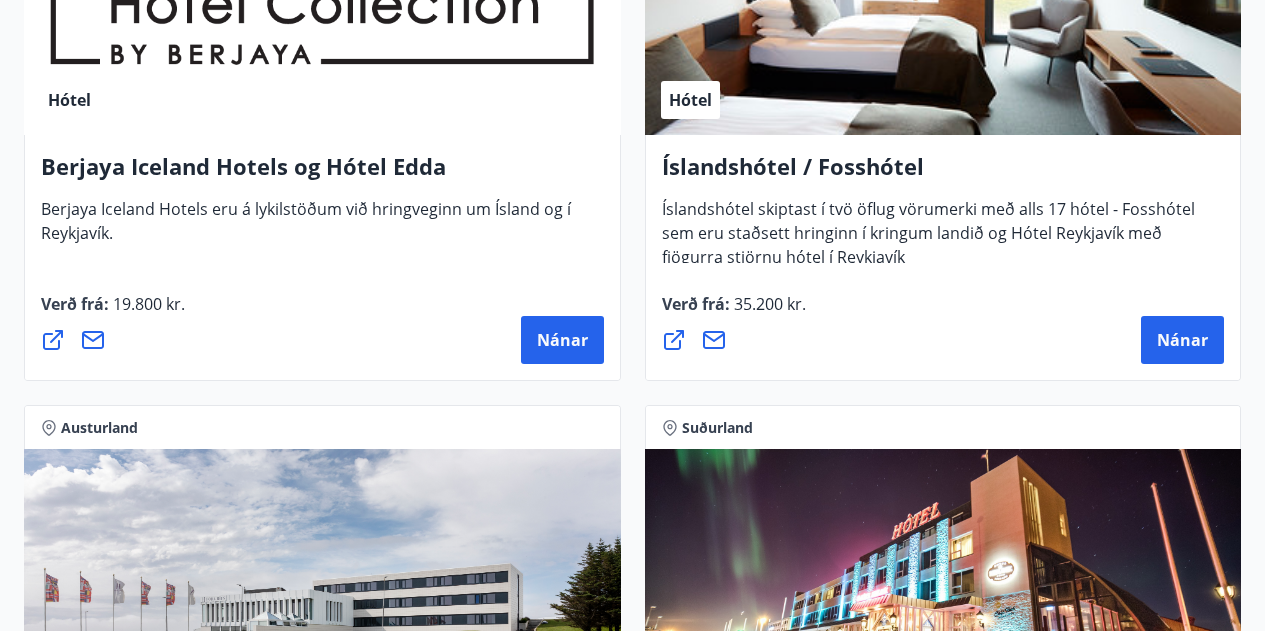 click on "Íslandshótel / Fosshótel" at bounding box center [943, 174] 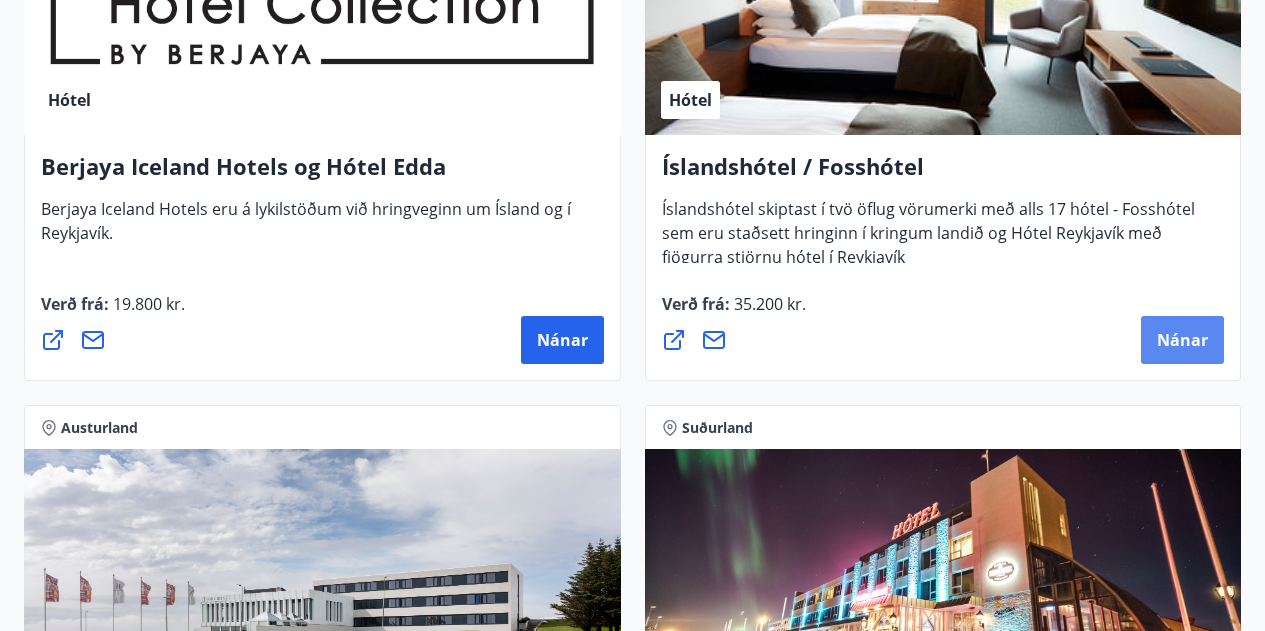 click on "Nánar" at bounding box center [1182, 340] 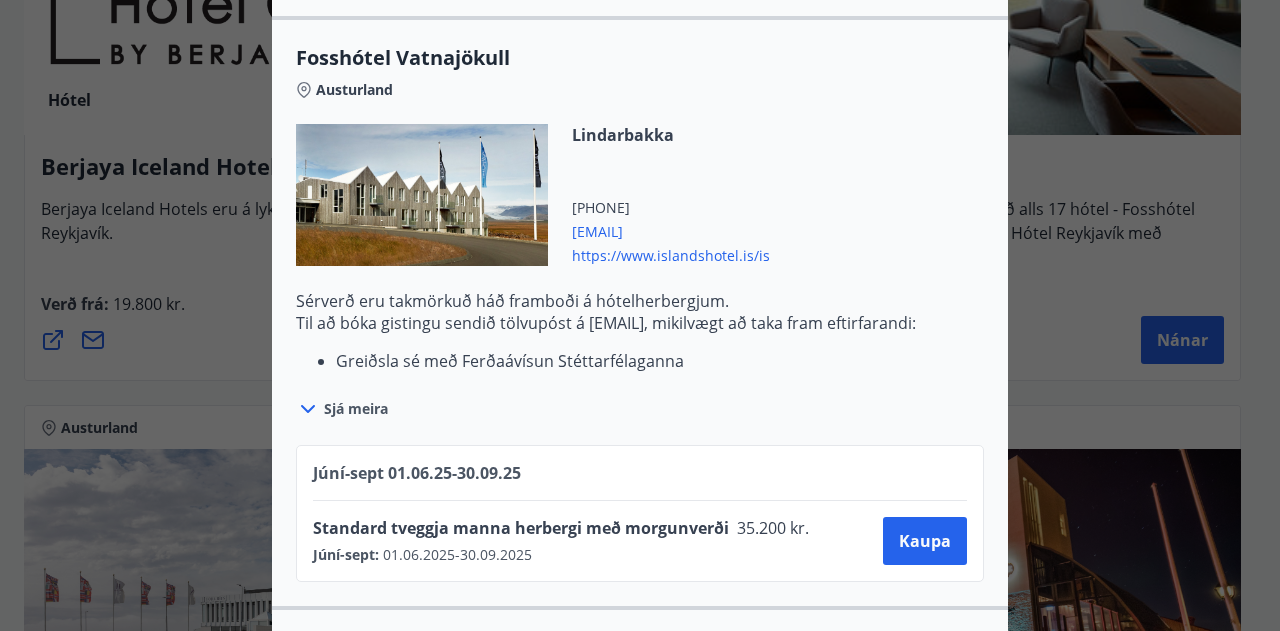 scroll, scrollTop: 1218, scrollLeft: 0, axis: vertical 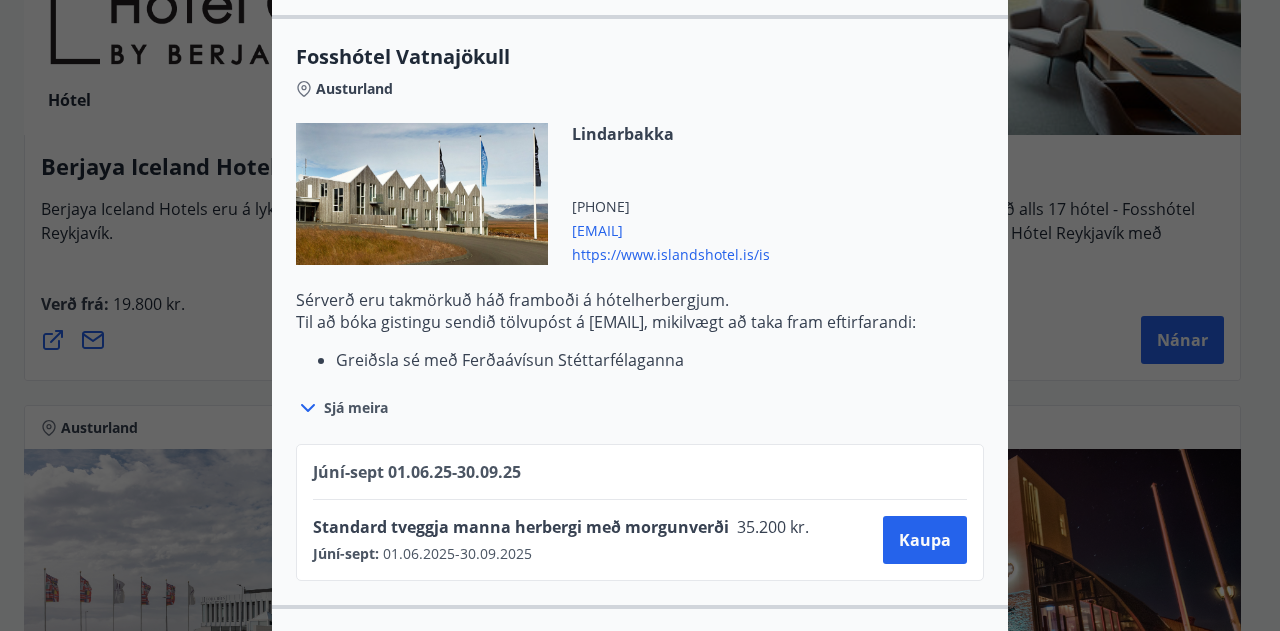click on "Íslandshótel / Fosshótel Ekki er hægt að nýta Ferðaávísun fyrir bókanir sem eru gerðar á vefnum og/eða á heimasíðu Íslandshótela.
Til að bóka gistingu sendið tölvupóst á viðeigandi hótel, mikilvægt að taka fram eftirfarandi:
Greiðsla sé með Ferðaávísun Stéttarfélaganna
Nafn og kennitala
Hótel og dagssetningu
Íslandshótel skiptast í tvö öflug vörumerki - Fosshótel sem eru staðsett hringinn í kringum landið og Hótel Reykjavík með fjögurra stjörnu hótel í Reykjavík. Innan Fosshótel og Hótel Reykjavík vörumerkja eru 17 hótel með rétt tæplega 2.000 herbergi.
Gildistími Júní-sept : 01.06.2025 - 30.09.2025 Sjá skilmála Sérverð gilda fyrir standard herbergi með morgunverði, hótelin áskilja sér rétt til að bjóða hærra gjald fyrir aðrar herbergjatýpur.
Sérverð gilda ekki á sérstökum álagstímum til dæmis á áramótum.
Sérverð eru takmörkuð háð framboði á hótelherbergjum.
Austurland" at bounding box center [640, 315] 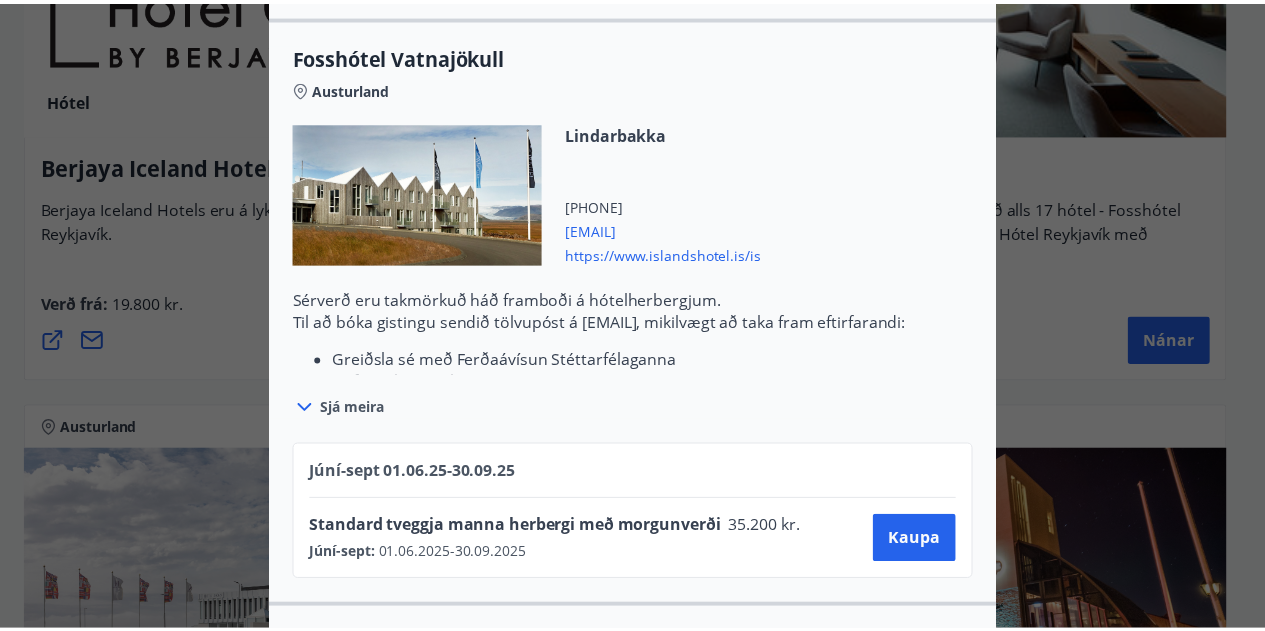 scroll, scrollTop: 0, scrollLeft: 0, axis: both 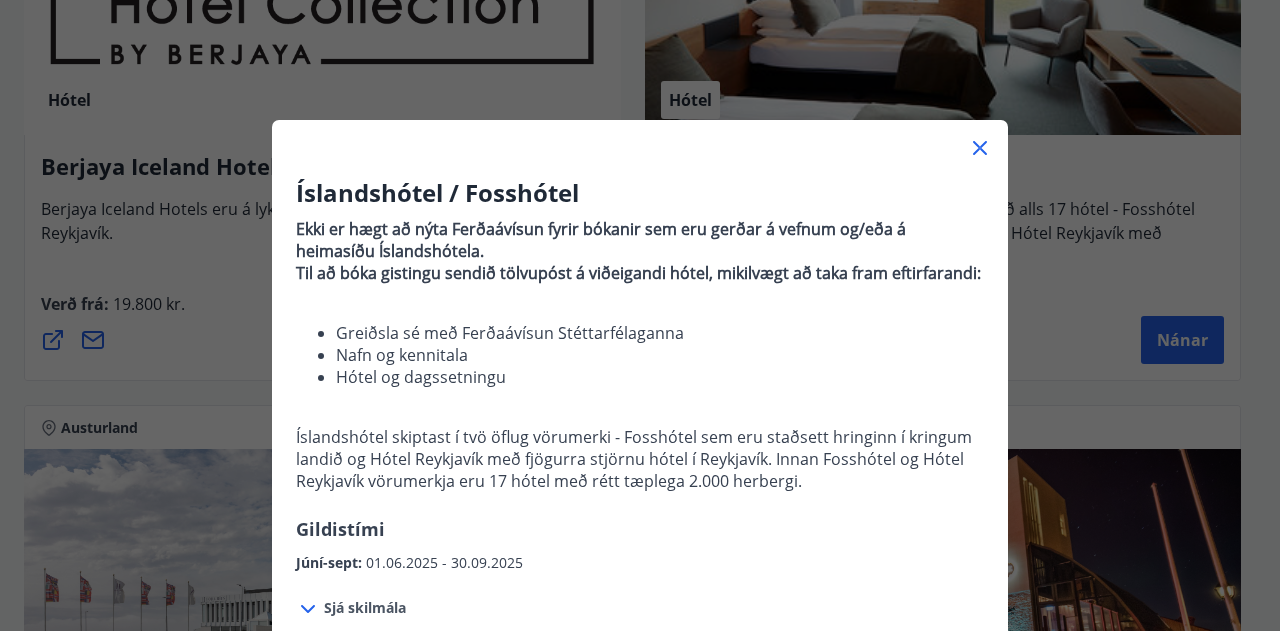 click 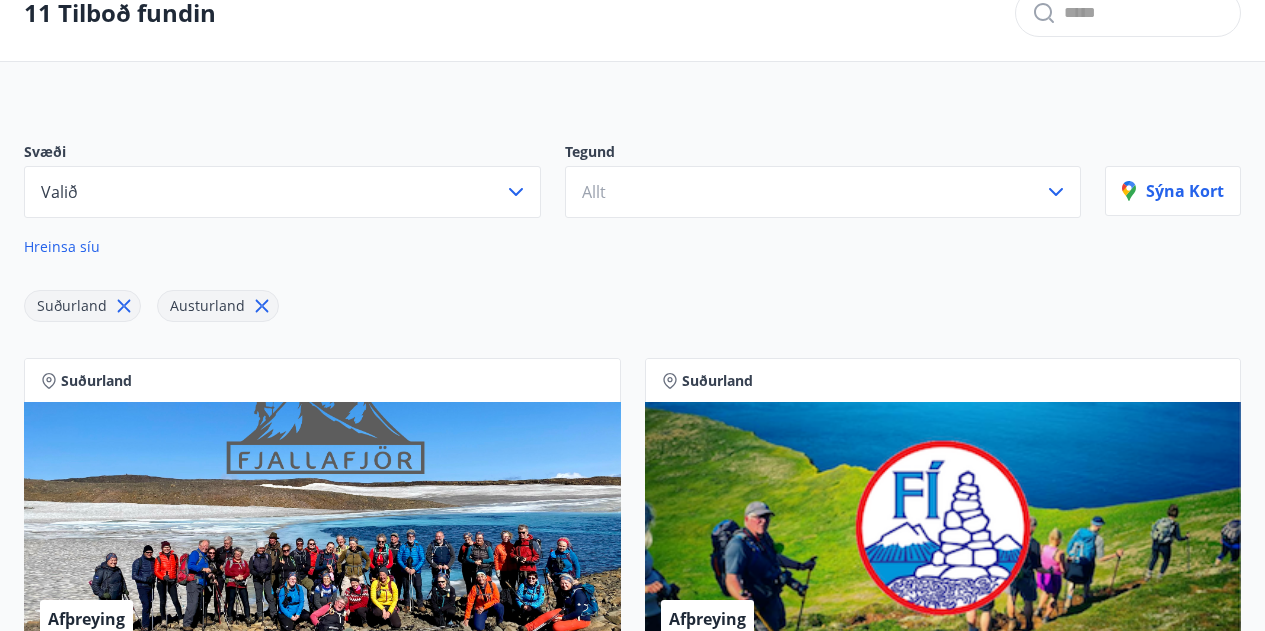 scroll, scrollTop: 0, scrollLeft: 0, axis: both 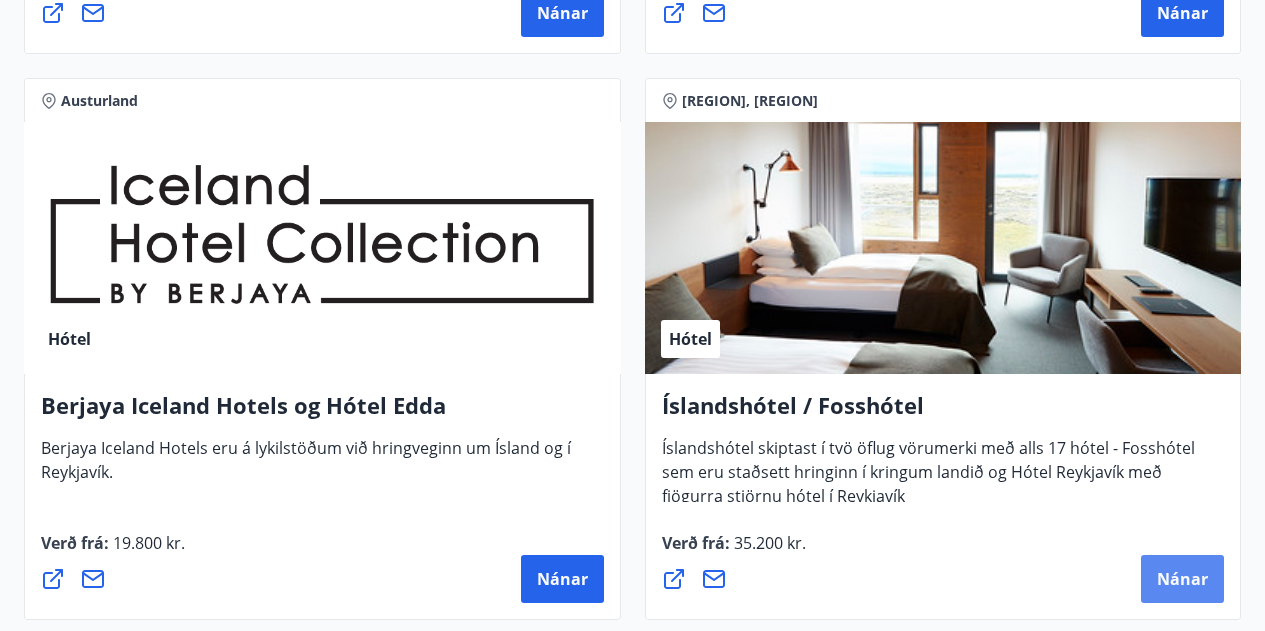 click on "Nánar" at bounding box center [1182, 579] 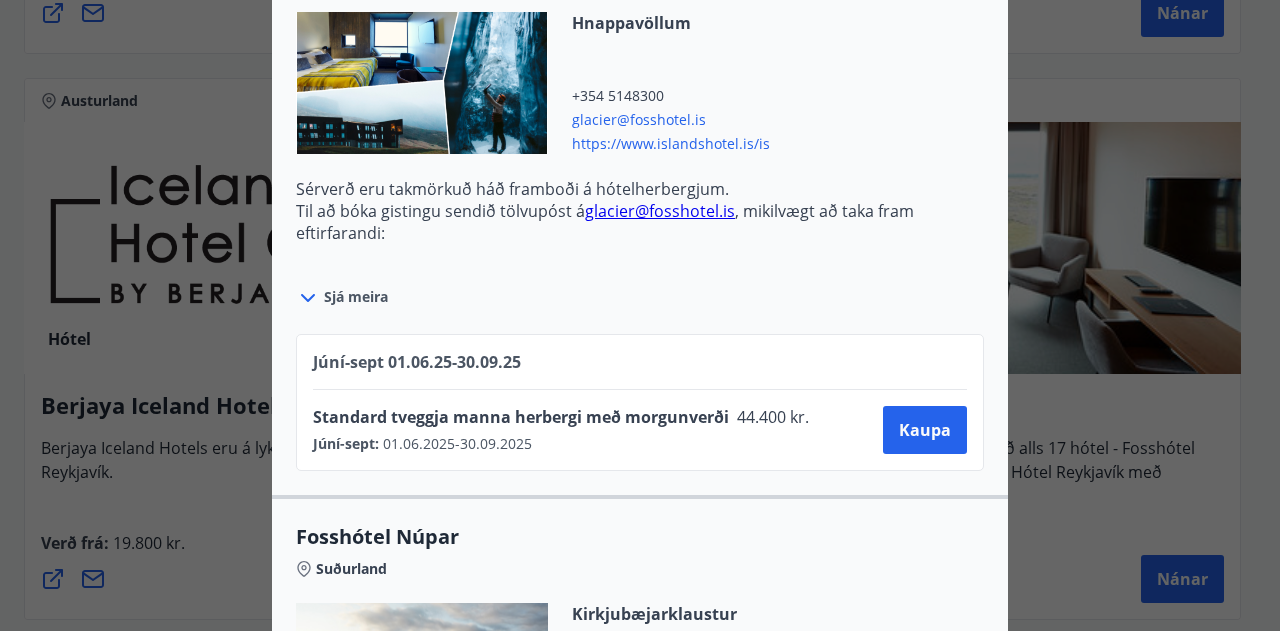 scroll, scrollTop: 1932, scrollLeft: 0, axis: vertical 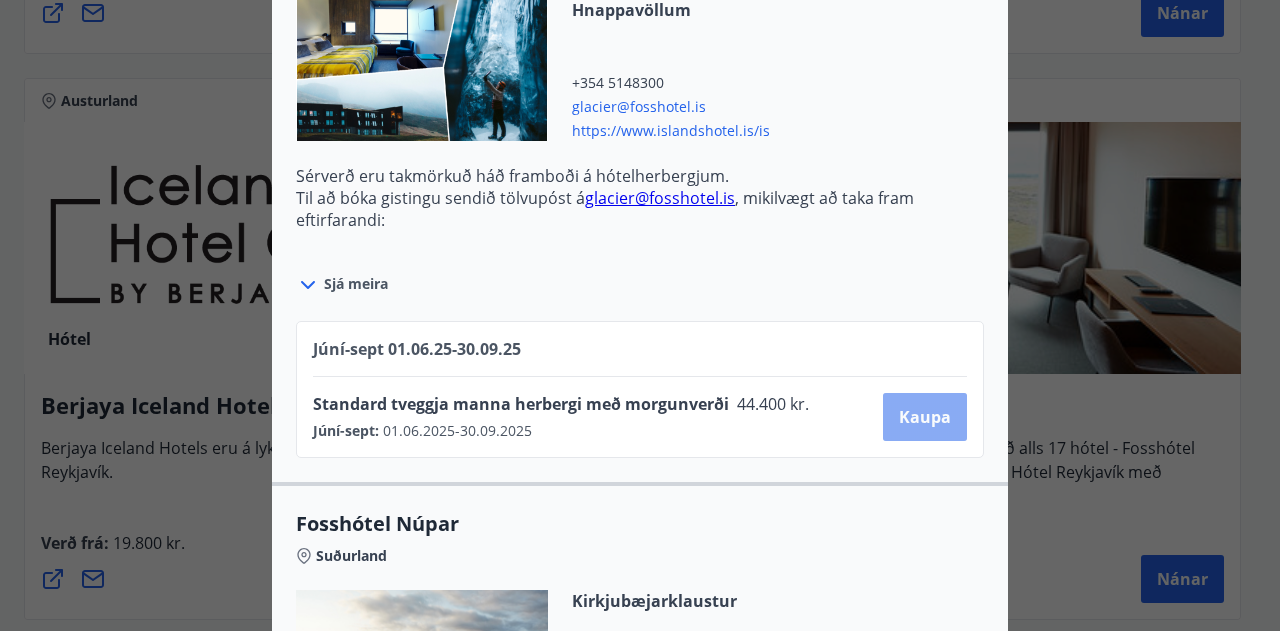 click on "Kaupa" at bounding box center (925, 417) 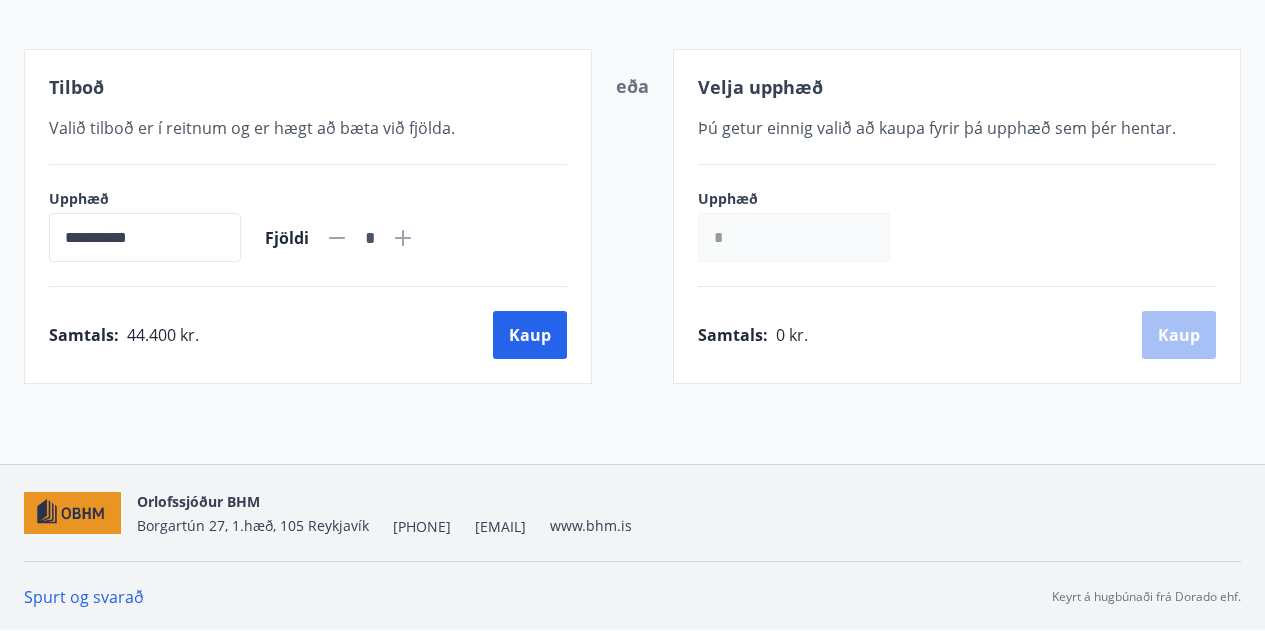 scroll, scrollTop: 375, scrollLeft: 0, axis: vertical 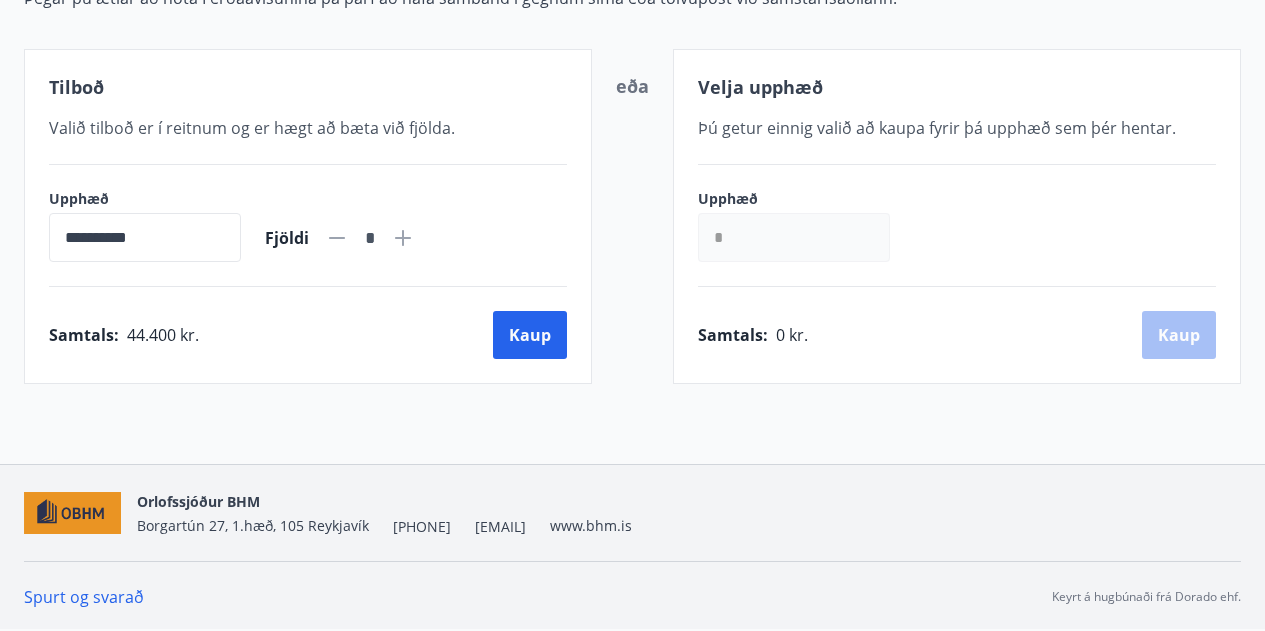 click 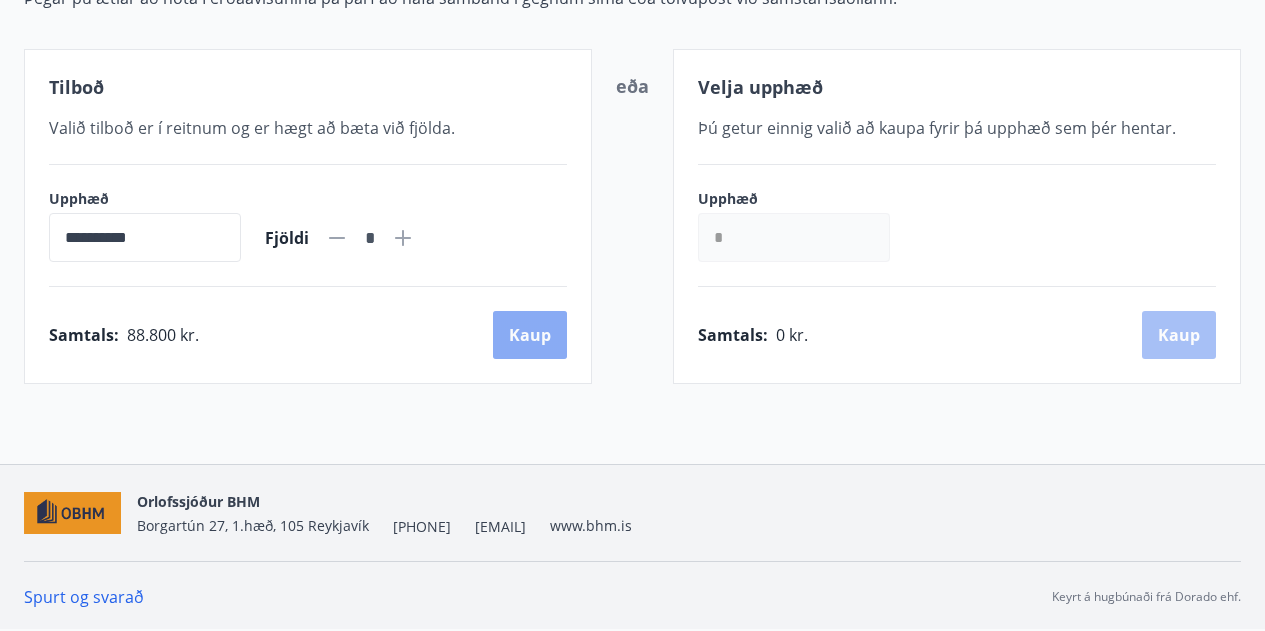 click on "Kaup" at bounding box center (530, 335) 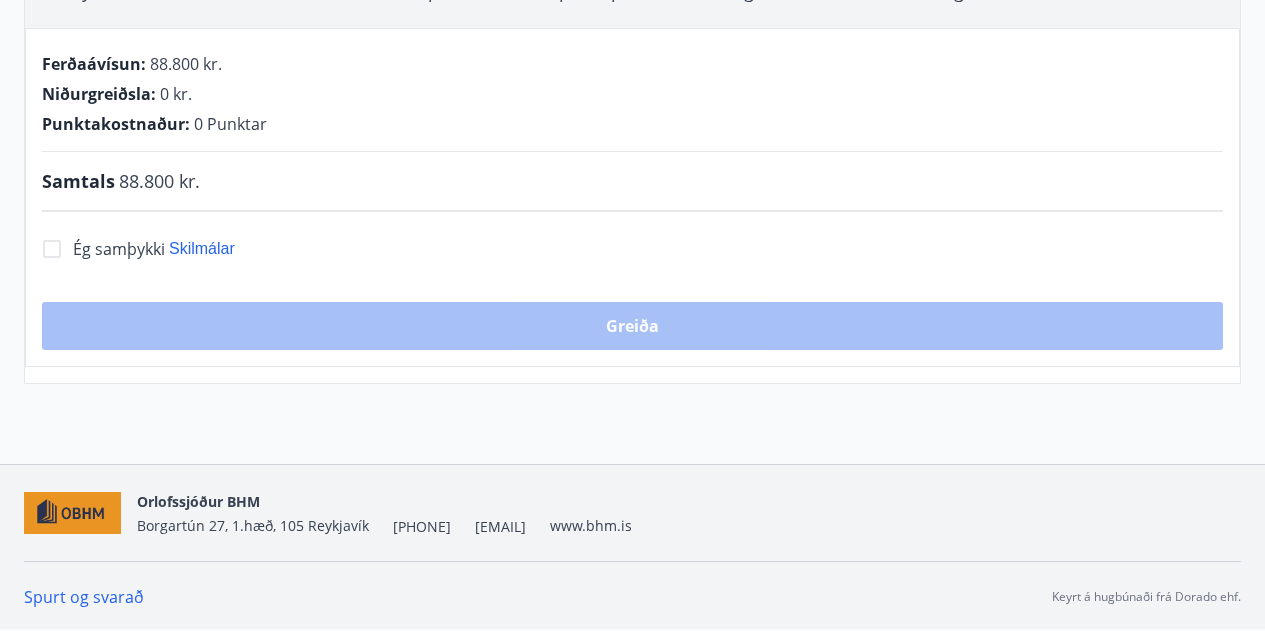 scroll, scrollTop: 375, scrollLeft: 0, axis: vertical 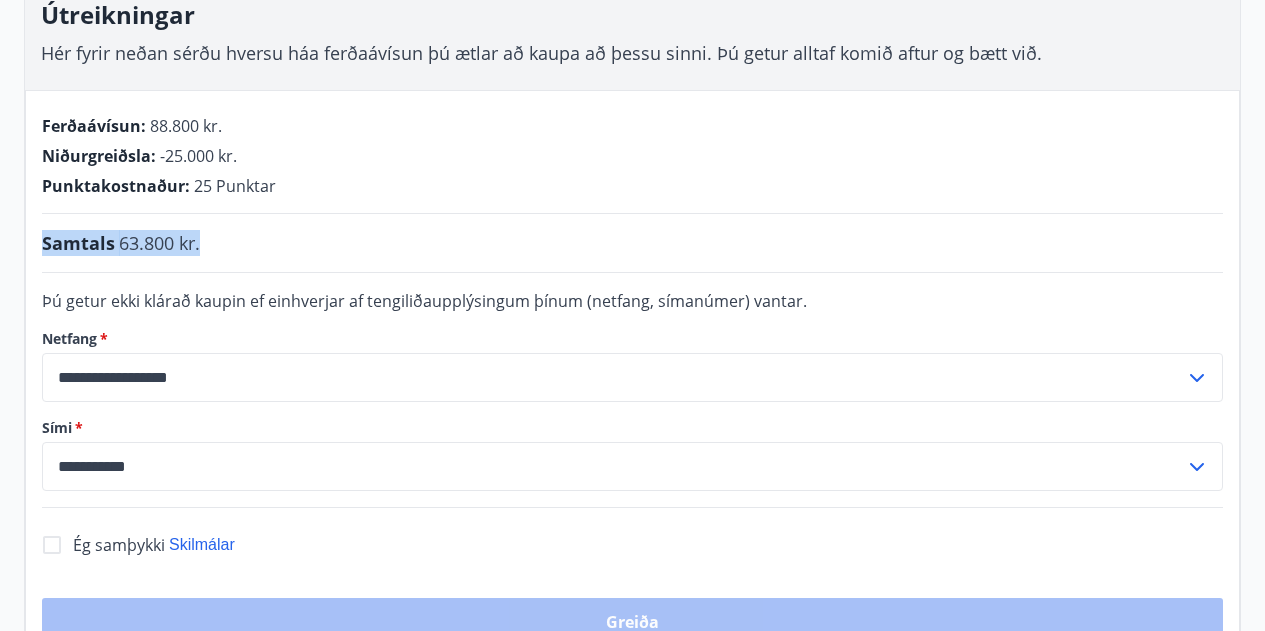 drag, startPoint x: 202, startPoint y: 242, endPoint x: 35, endPoint y: 245, distance: 167.02695 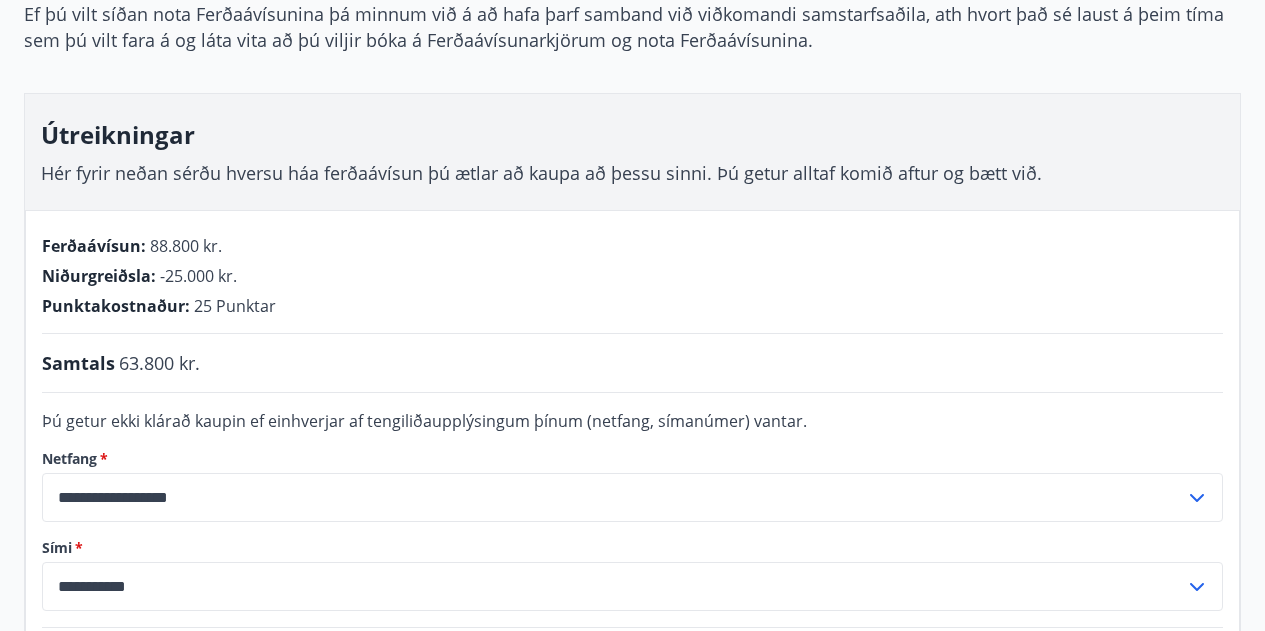 scroll, scrollTop: 262, scrollLeft: 0, axis: vertical 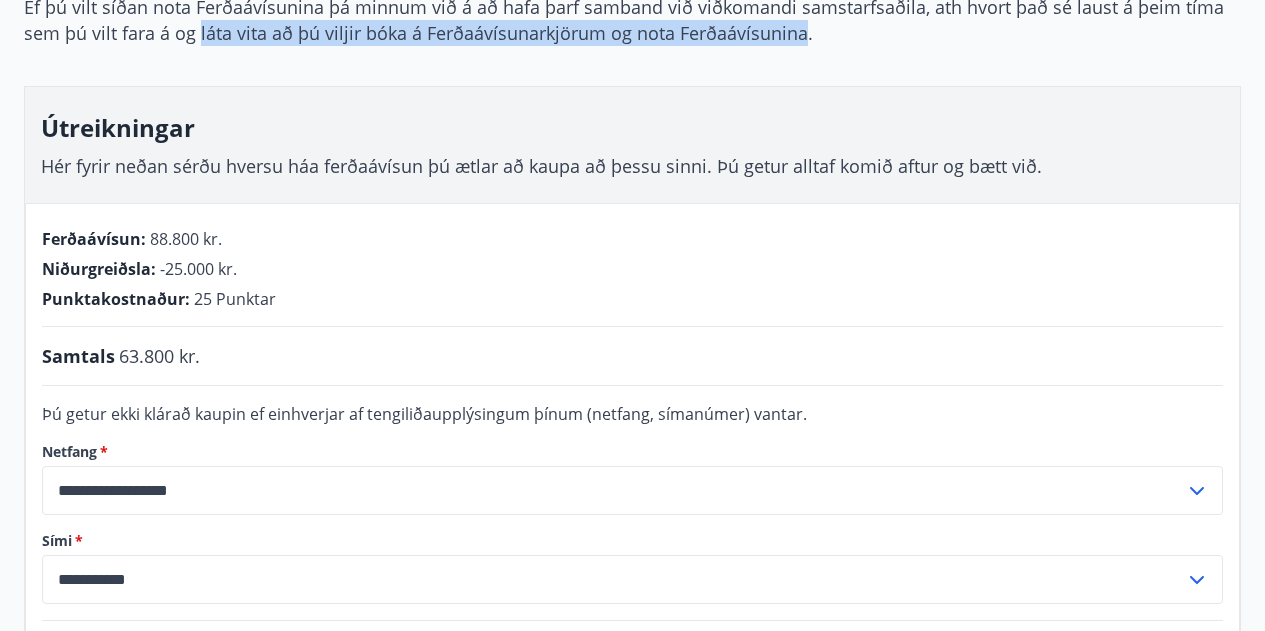 drag, startPoint x: 758, startPoint y: 29, endPoint x: 156, endPoint y: 40, distance: 602.10046 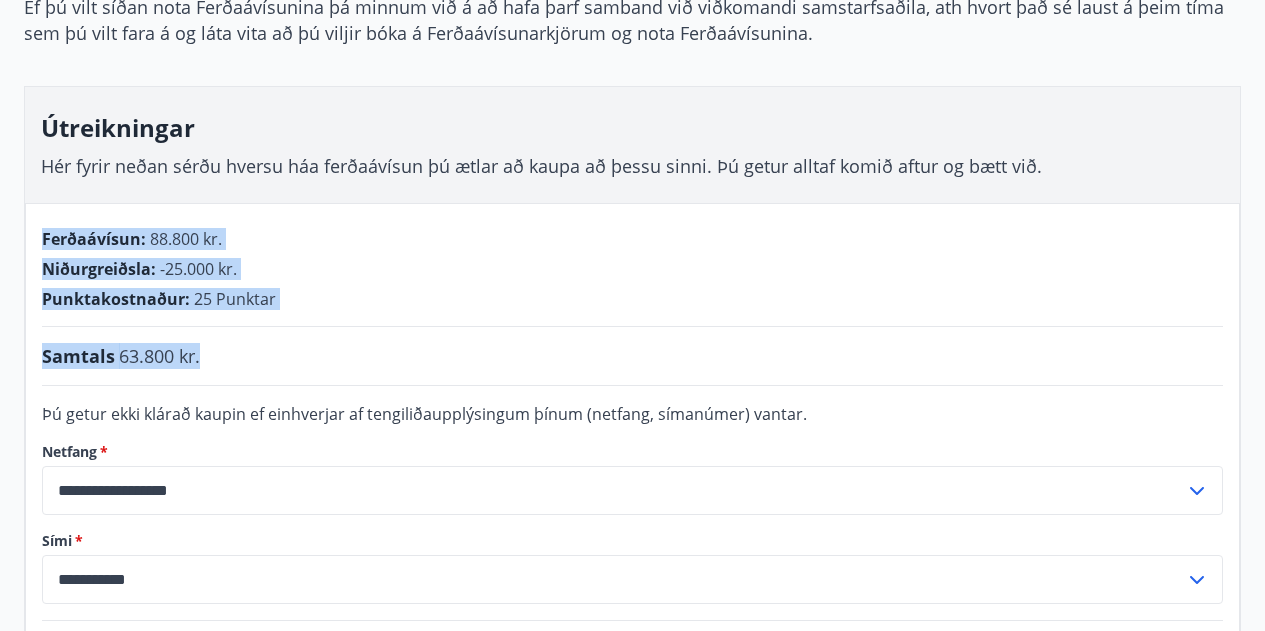 drag, startPoint x: 44, startPoint y: 235, endPoint x: 214, endPoint y: 362, distance: 212.20038 